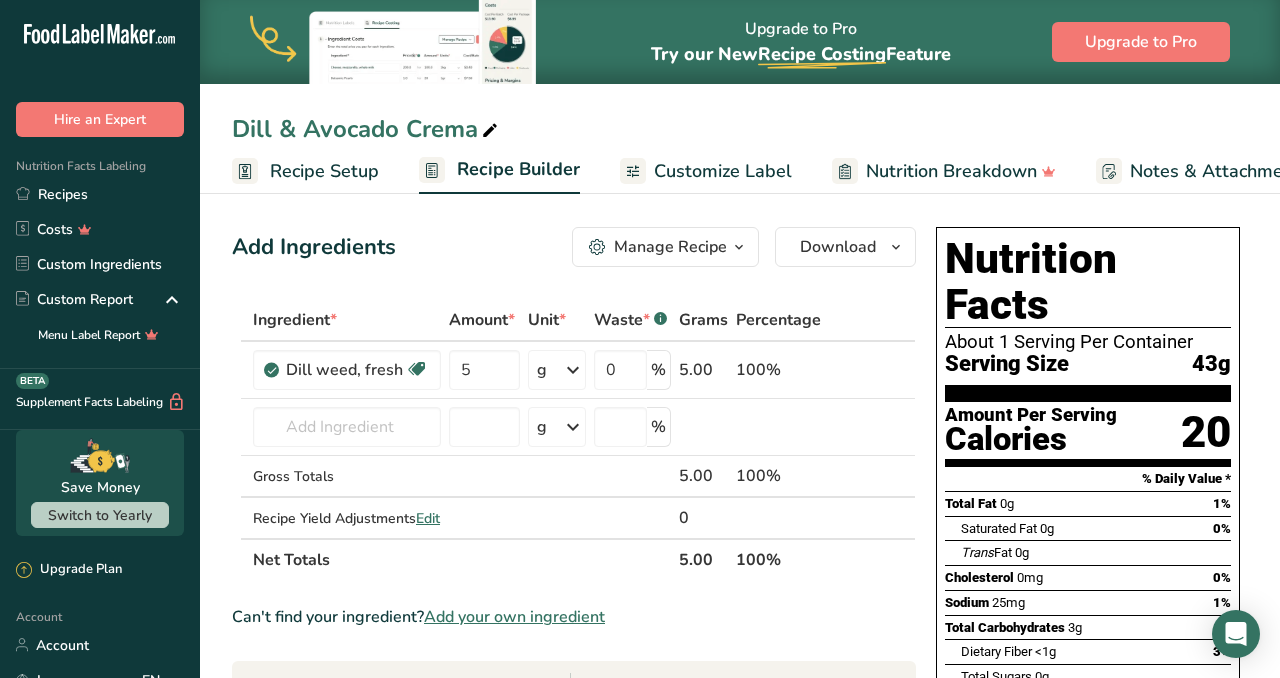 scroll, scrollTop: 0, scrollLeft: 0, axis: both 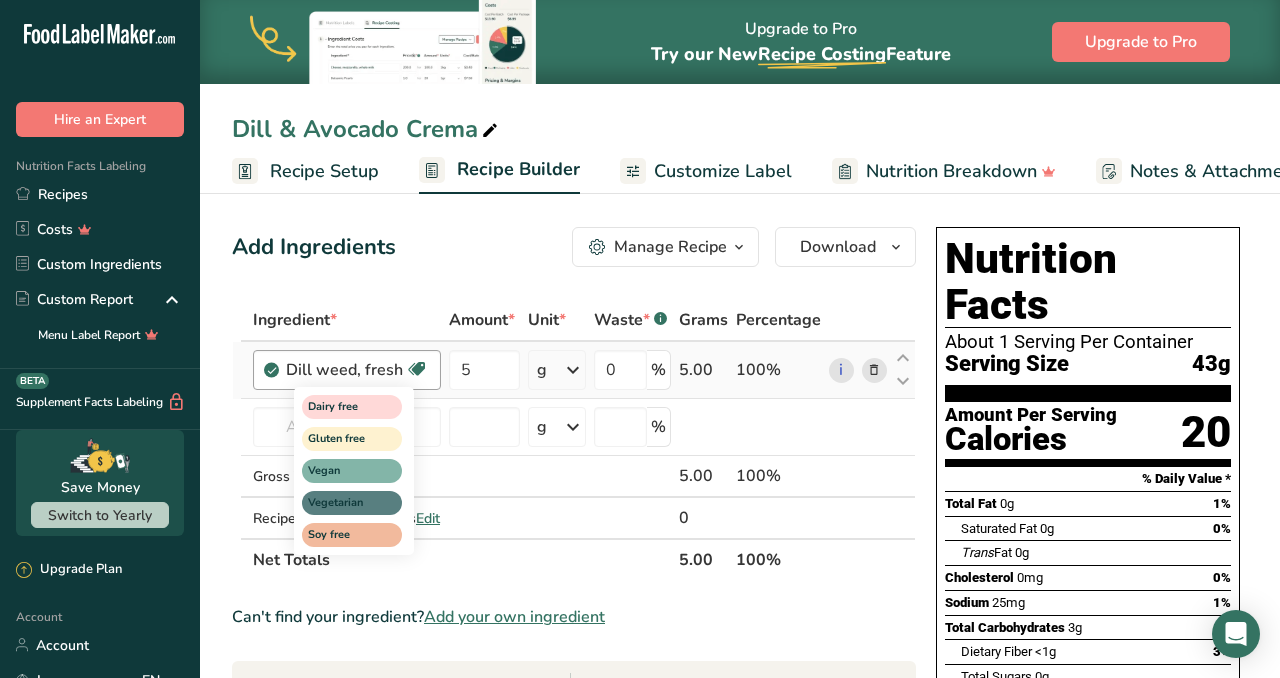 click on "Dairy free
Gluten free
Vegan
Vegetarian
Soy free" at bounding box center [390, 469] 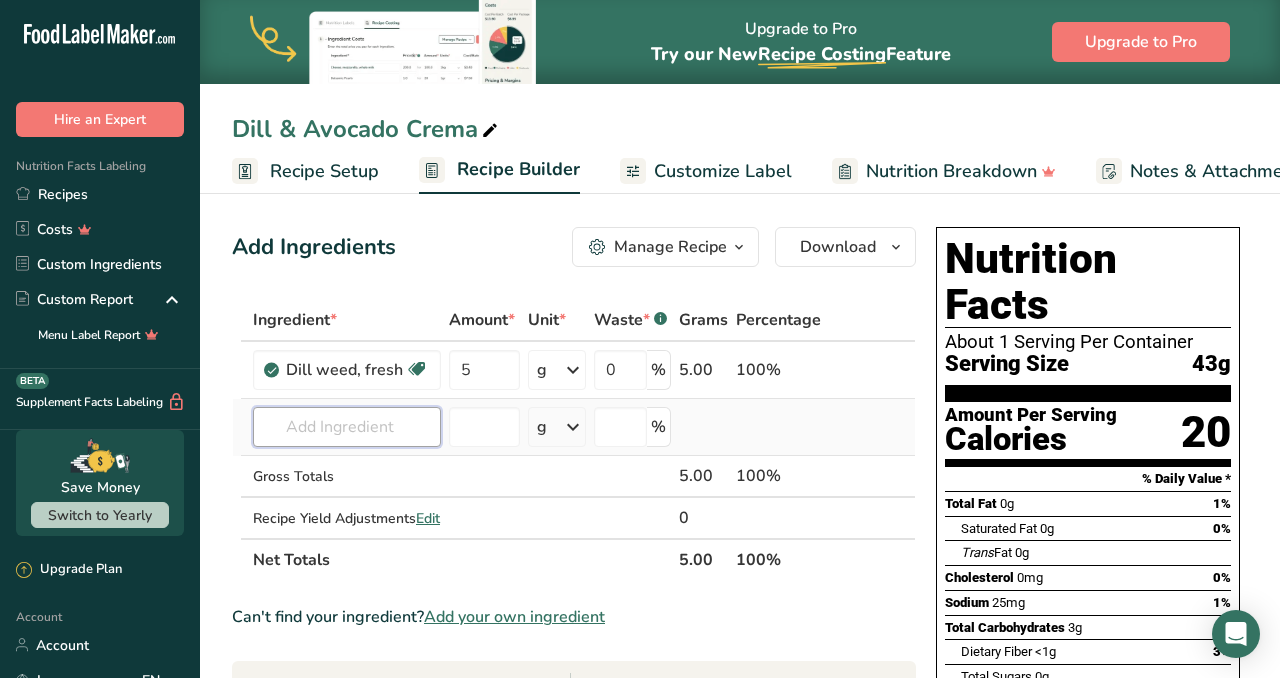click at bounding box center [347, 427] 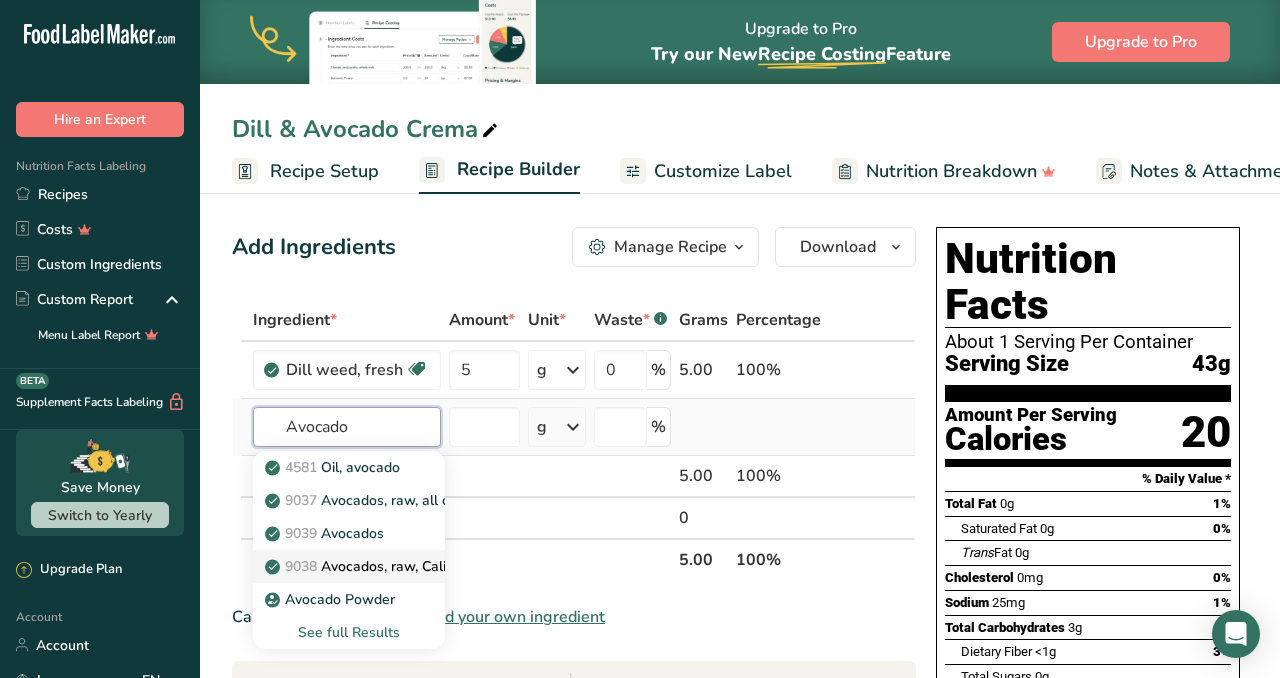 type on "Avocado" 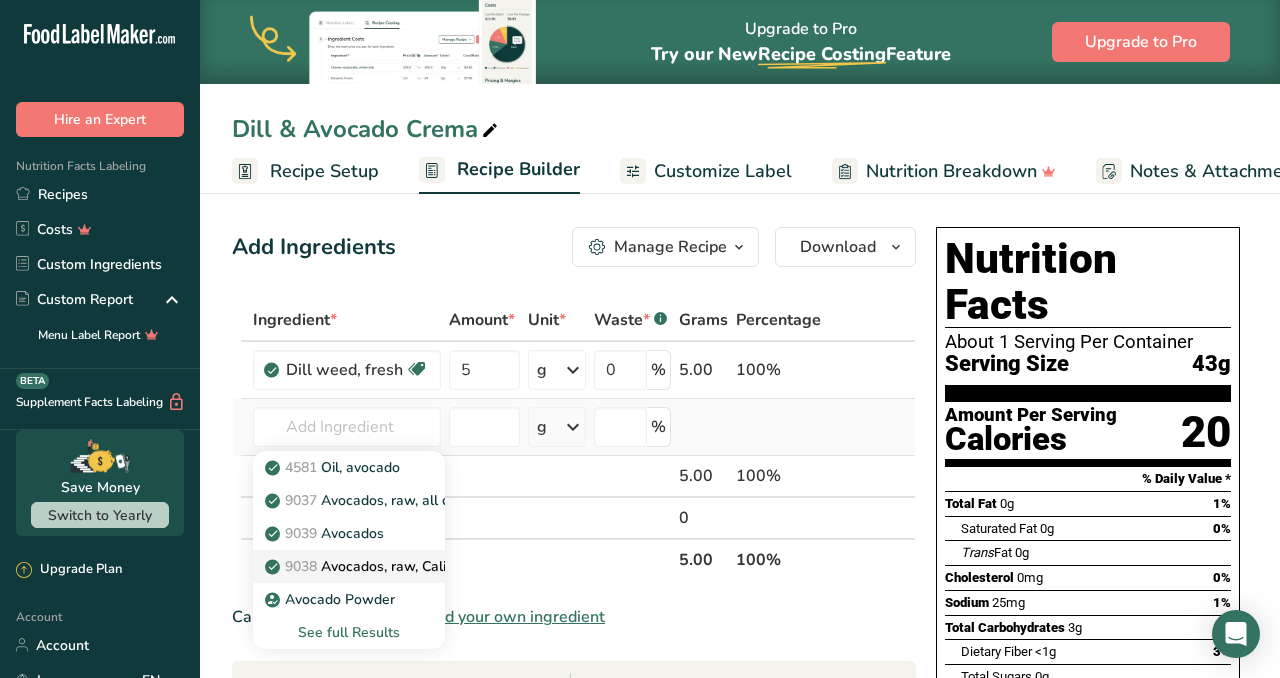 click on "9038
Avocados, raw, California" at bounding box center (376, 566) 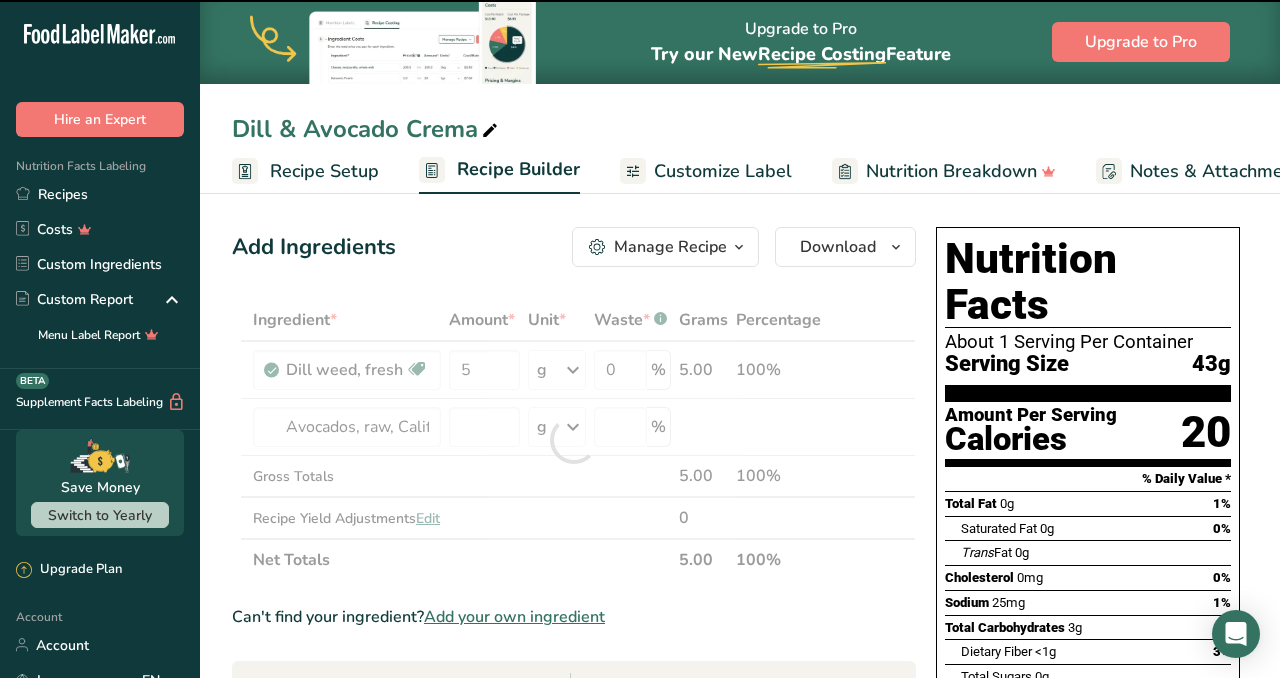 type on "0" 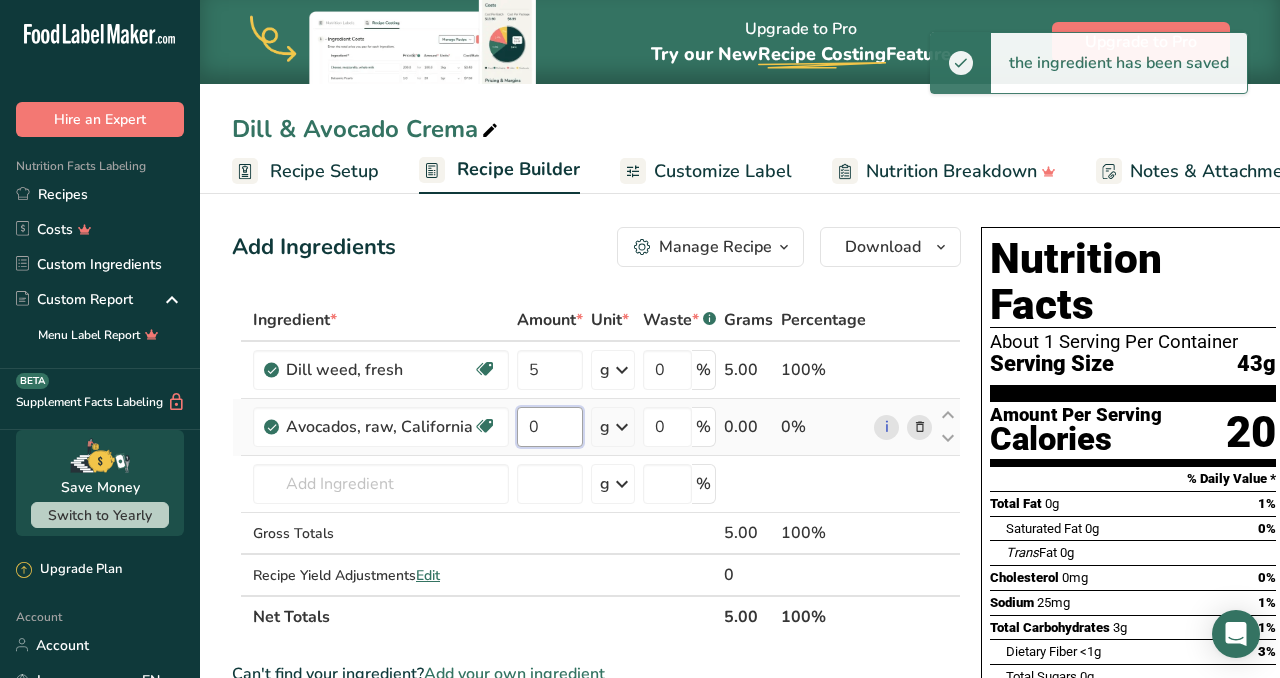 click on "0" at bounding box center [550, 427] 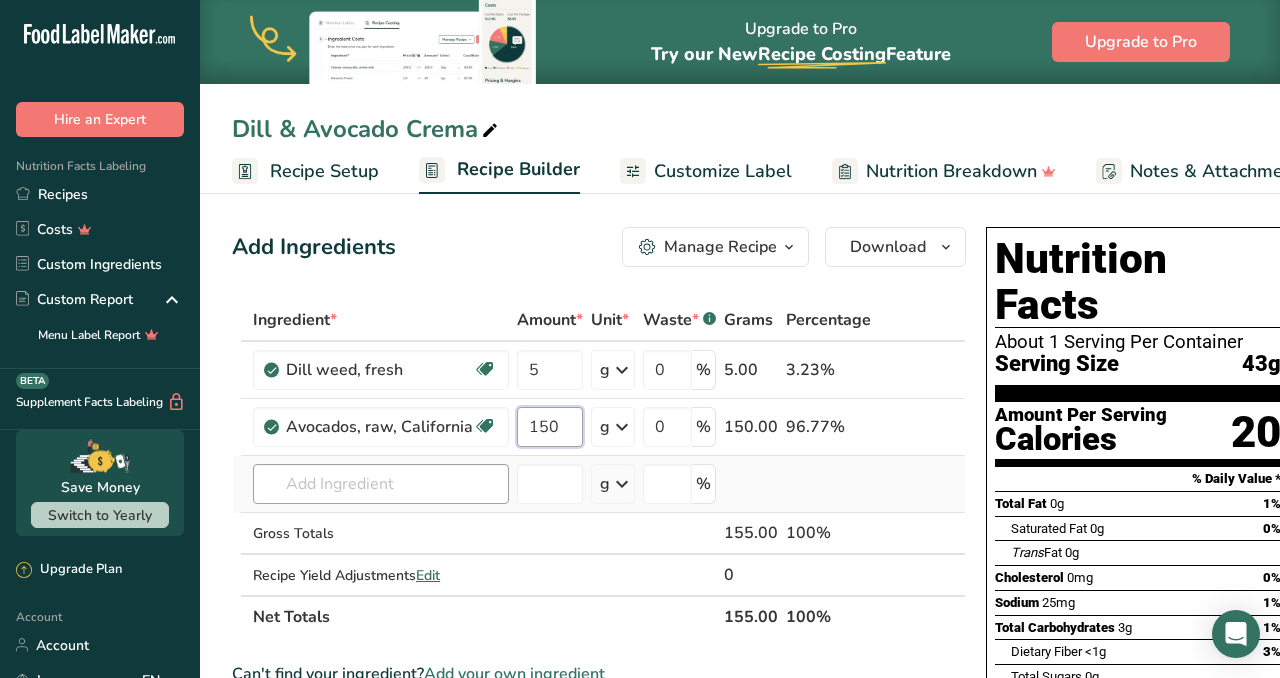 type on "150" 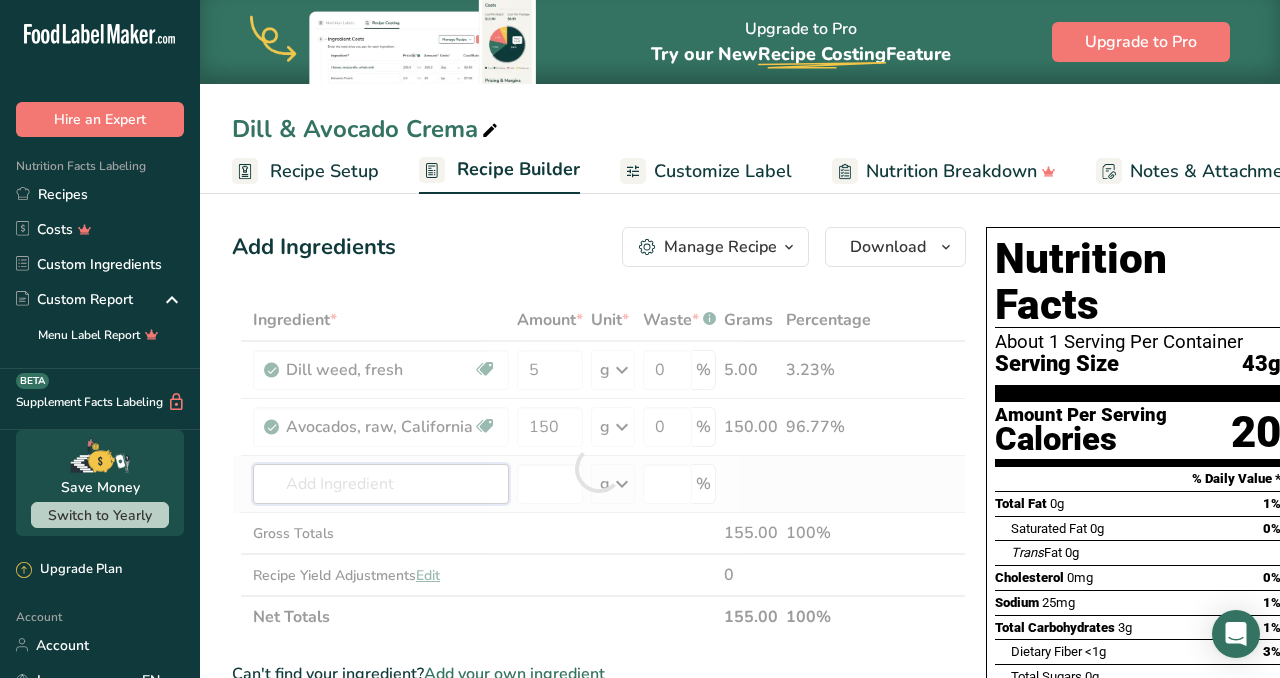 click on "Ingredient *
Amount *
Unit *
Waste *   .a-a{fill:#347362;}.b-a{fill:#fff;}          Grams
Percentage
Dill weed, fresh
Dairy free
Gluten free
Vegan
Vegetarian
Soy free
5
g
Portions
5 sprigs
1 cup sprigs
Weight Units
g
kg
mg
See more
Volume Units
l
Volume units require a density conversion. If you know your ingredient's density enter it below. Otherwise, click on "RIA" our AI Regulatory bot - she will be able to help you
lb/ft3
g/cm3
Confirm
mL
lb/ft3" at bounding box center (599, 468) 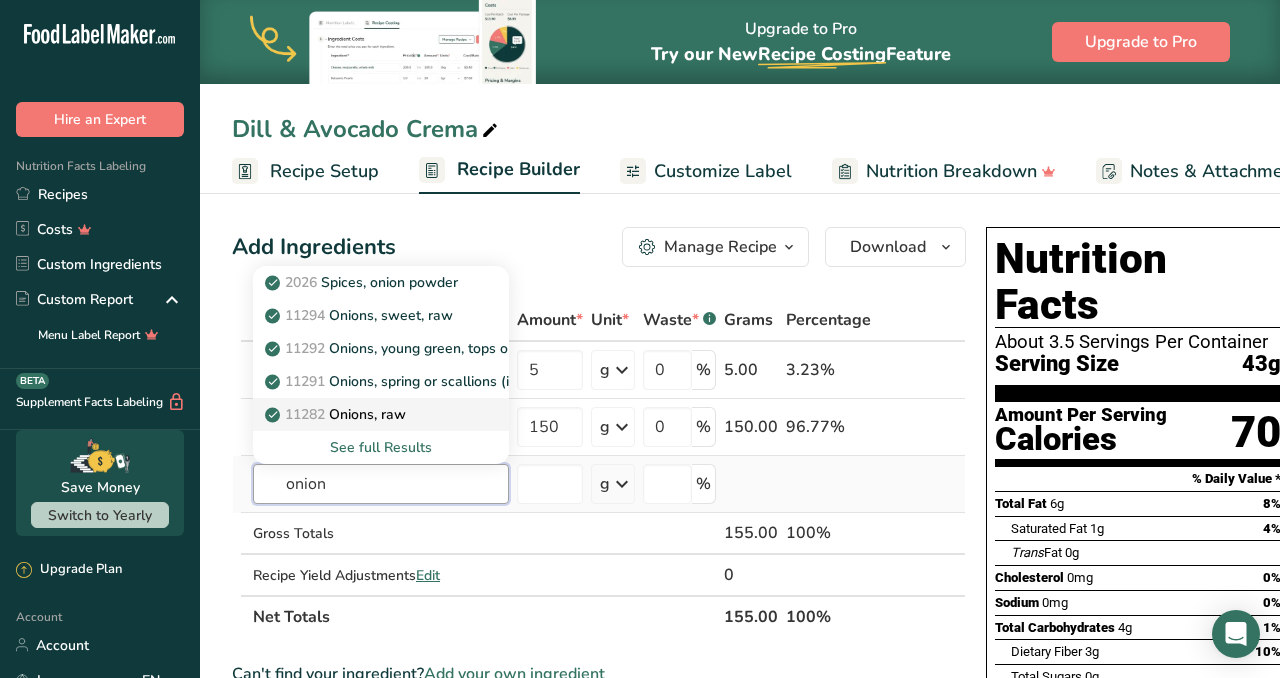 type on "onion" 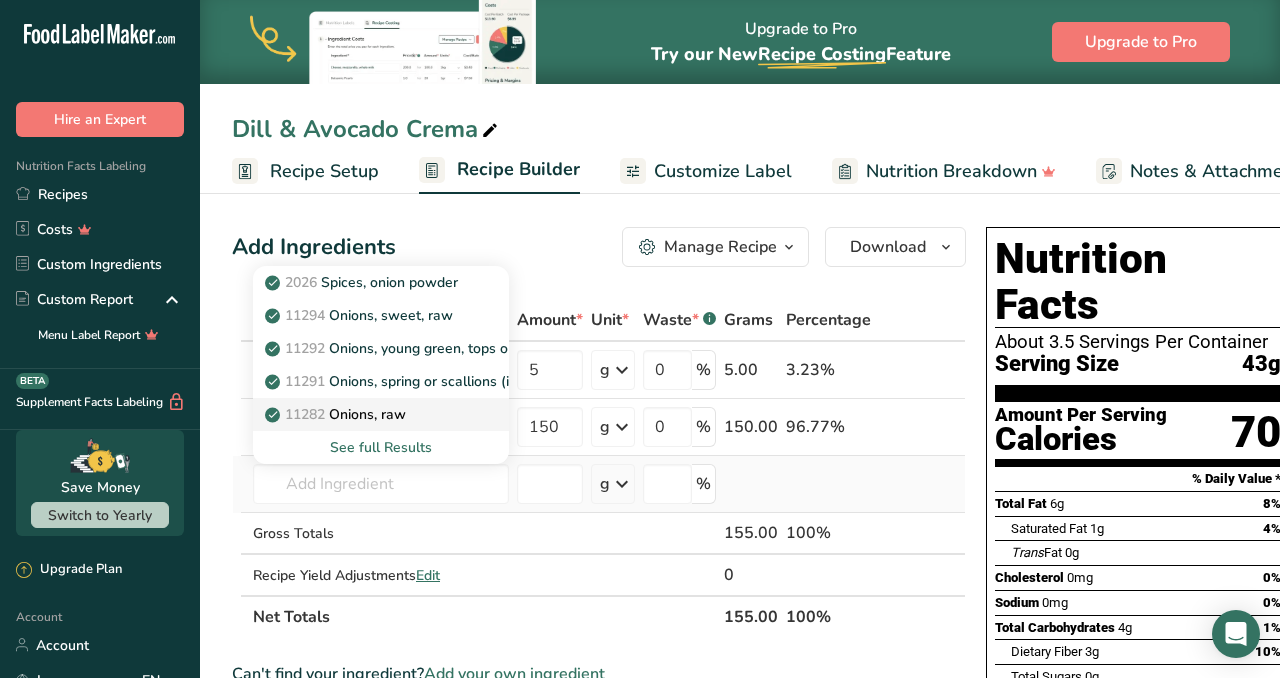 click on "11282
Onions, raw" at bounding box center [337, 414] 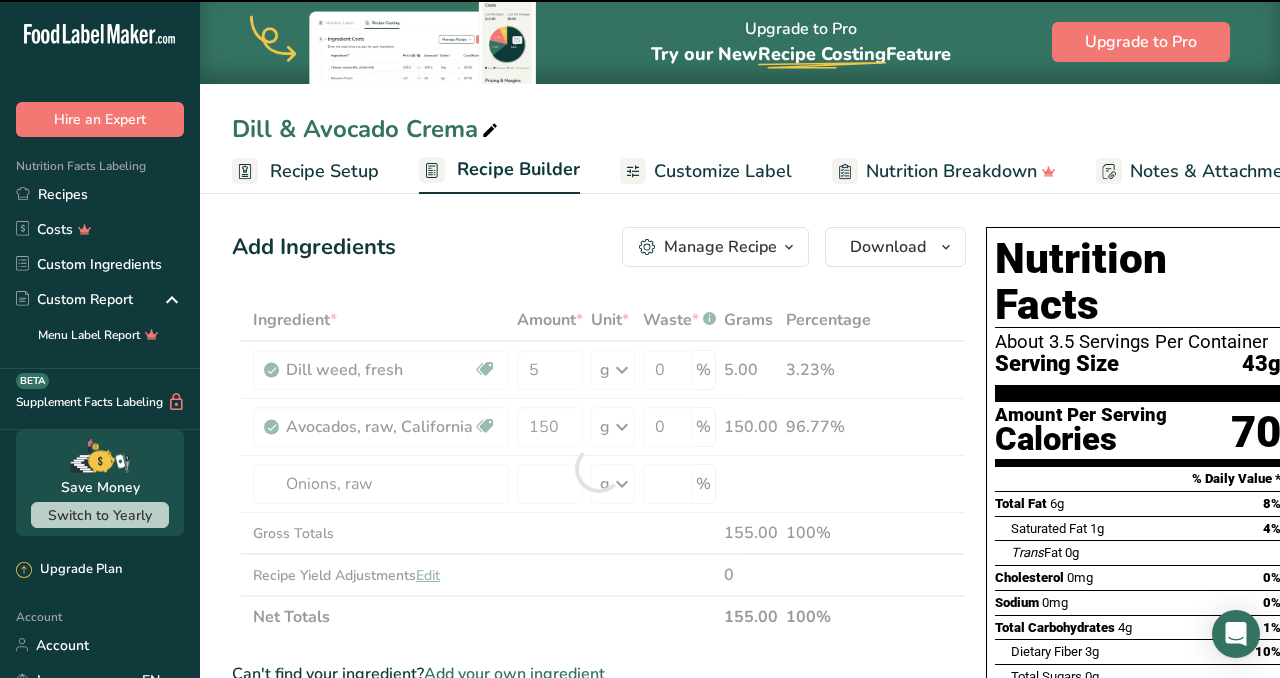 type on "0" 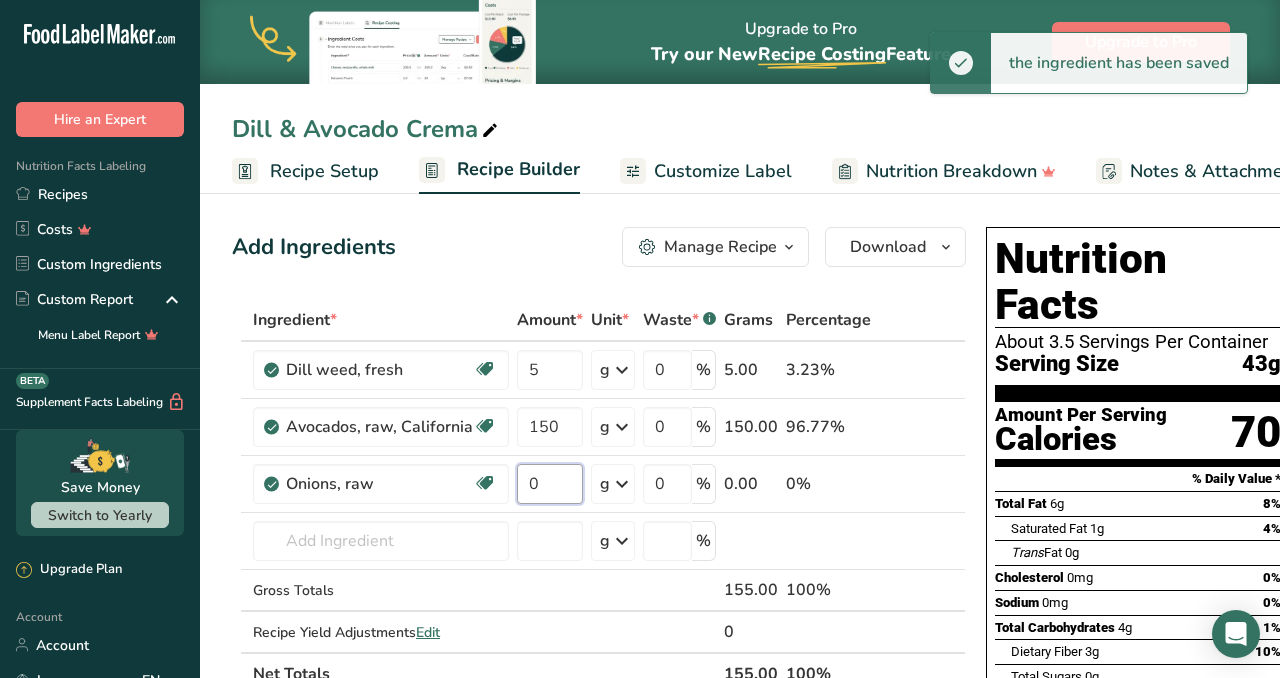 click on "0" at bounding box center [550, 484] 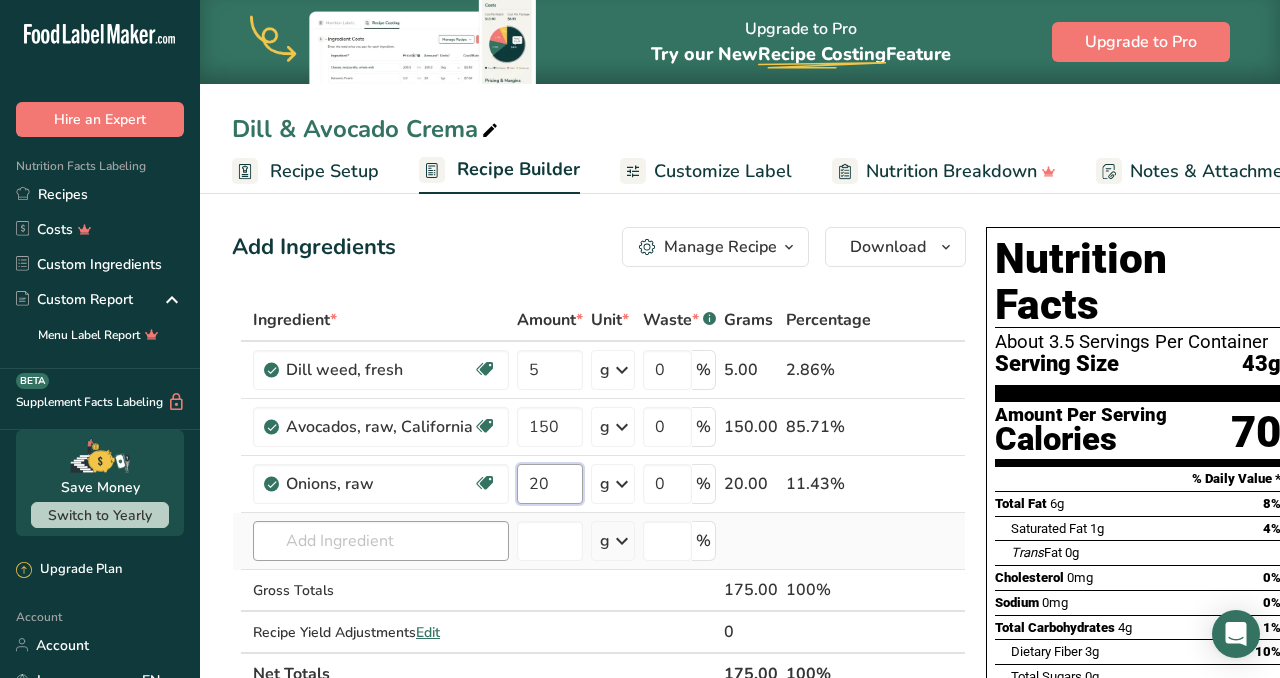 type on "20" 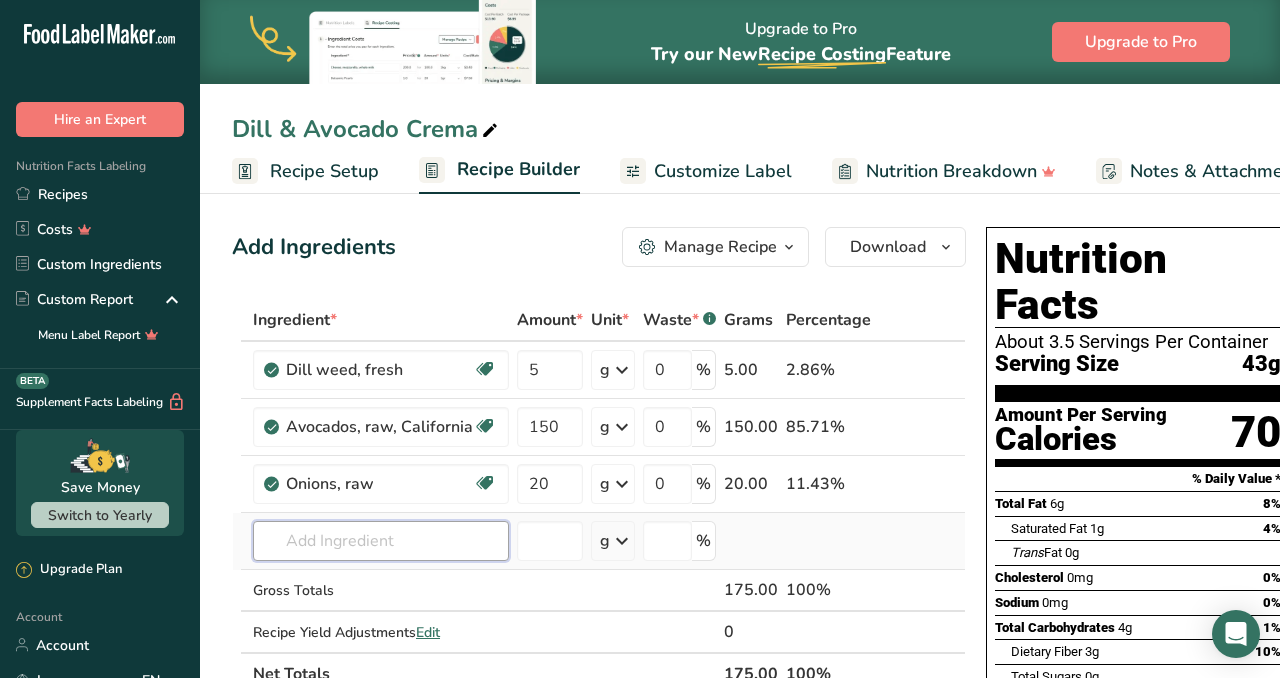 click on "Ingredient *
Amount *
Unit *
Waste *   .a-a{fill:#347362;}.b-a{fill:#fff;}          Grams
Percentage
Dill weed, fresh
Dairy free
Gluten free
Vegan
Vegetarian
Soy free
5
g
Portions
5 sprigs
1 cup sprigs
Weight Units
g
kg
mg
See more
Volume Units
l
Volume units require a density conversion. If you know your ingredient's density enter it below. Otherwise, click on "RIA" our AI Regulatory bot - she will be able to help you
lb/ft3
g/cm3
Confirm
mL
lb/ft3" at bounding box center (599, 497) 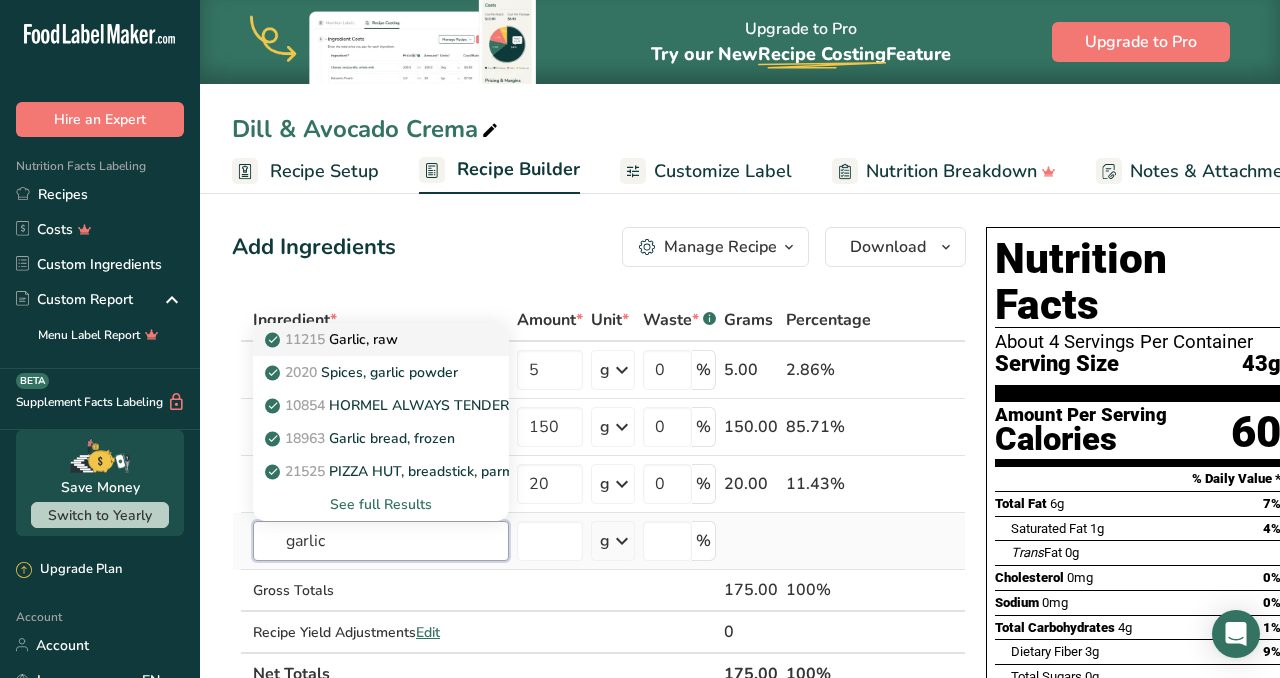 type on "garlic" 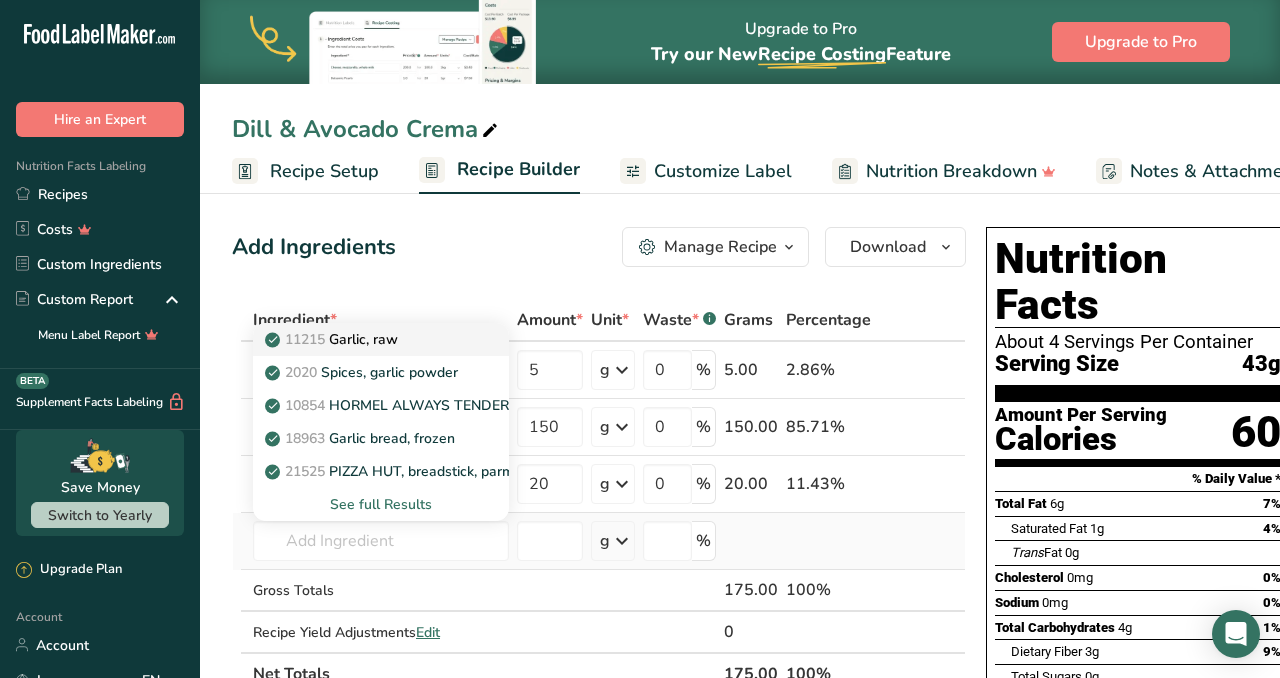 click on "11215
Garlic, raw" at bounding box center (333, 339) 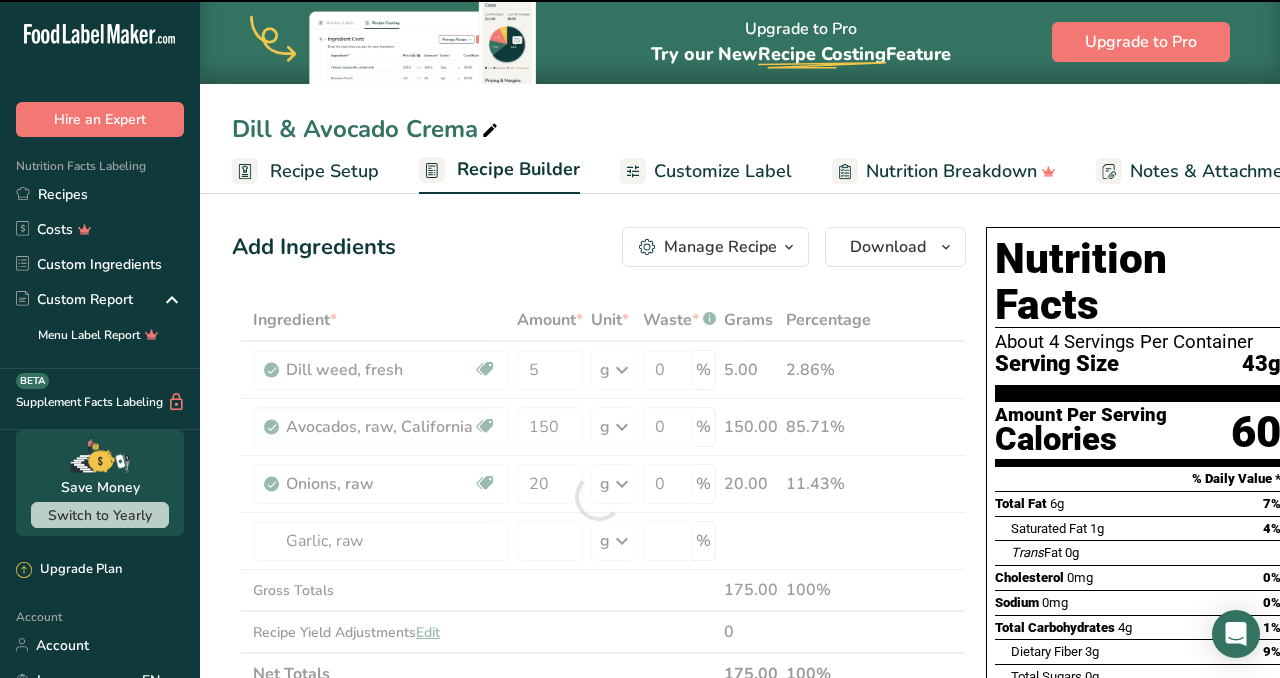 type on "0" 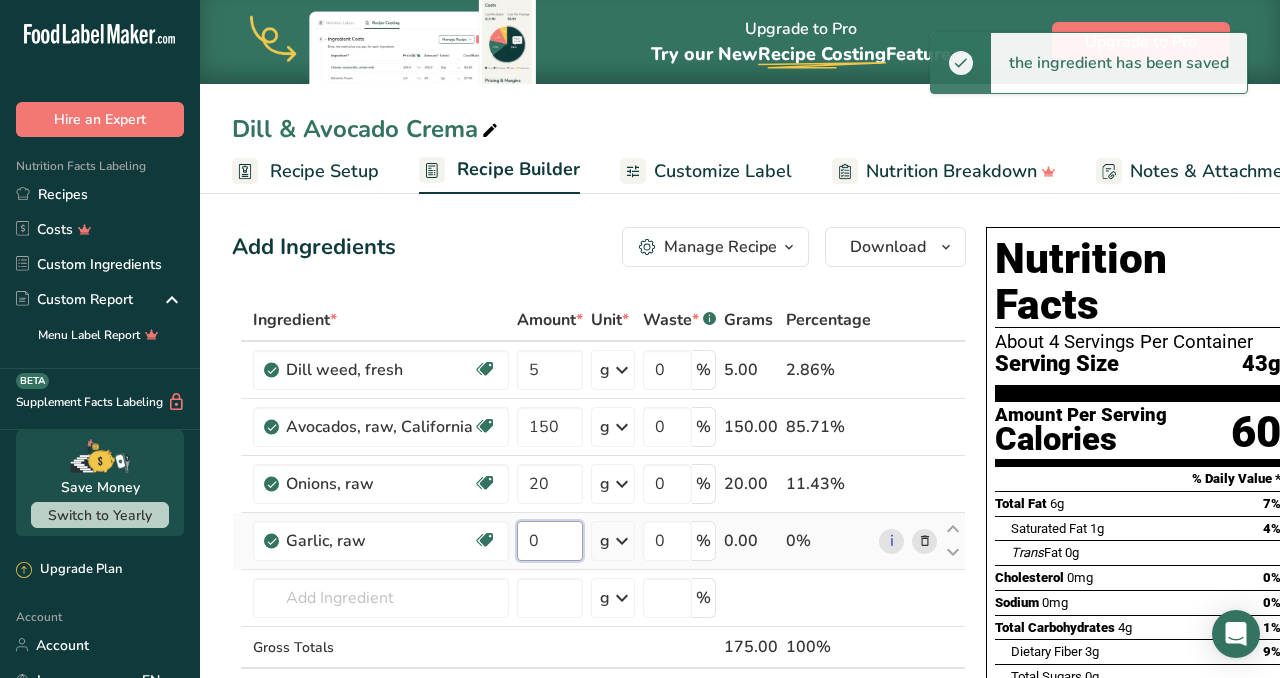 click on "0" at bounding box center (550, 541) 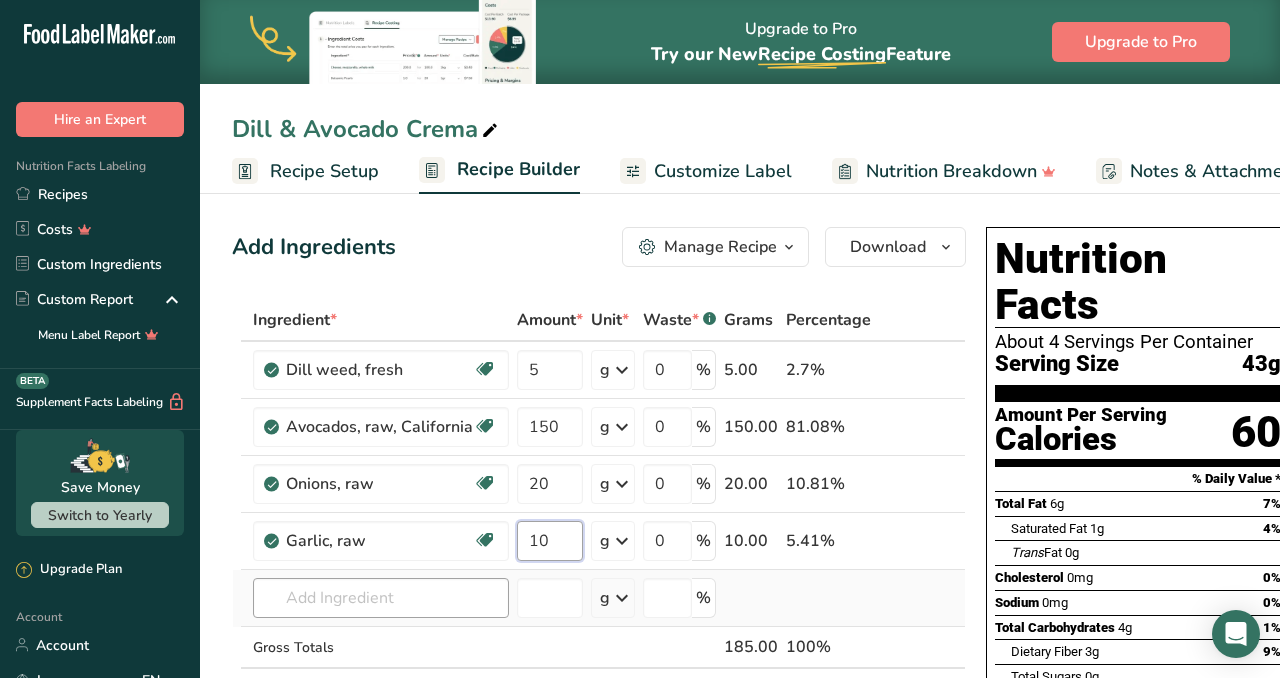 type on "10" 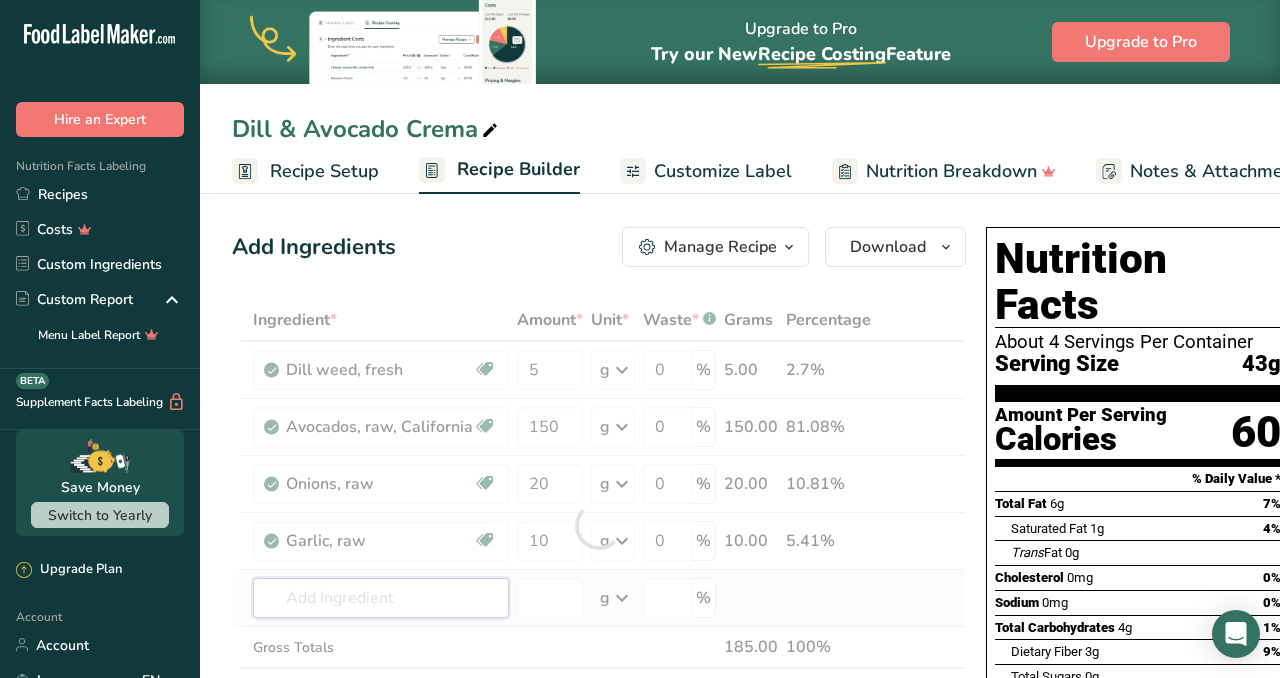 click on "Ingredient *
Amount *
Unit *
Waste *   .a-a{fill:#347362;}.b-a{fill:#fff;}          Grams
Percentage
Dill weed, fresh
Dairy free
Gluten free
Vegan
Vegetarian
Soy free
5
g
Portions
5 sprigs
1 cup sprigs
Weight Units
g
kg
mg
See more
Volume Units
l
Volume units require a density conversion. If you know your ingredient's density enter it below. Otherwise, click on "RIA" our AI Regulatory bot - she will be able to help you
lb/ft3
g/cm3
Confirm
mL
lb/ft3" at bounding box center (599, 525) 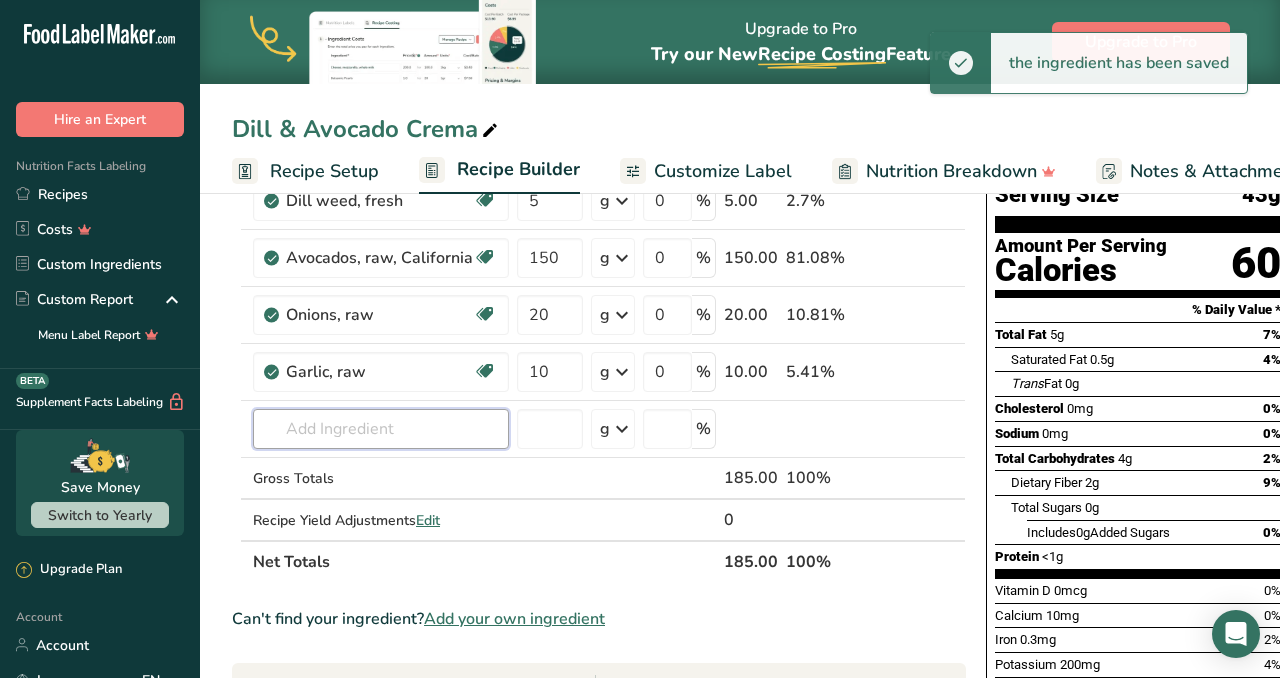 scroll, scrollTop: 212, scrollLeft: 0, axis: vertical 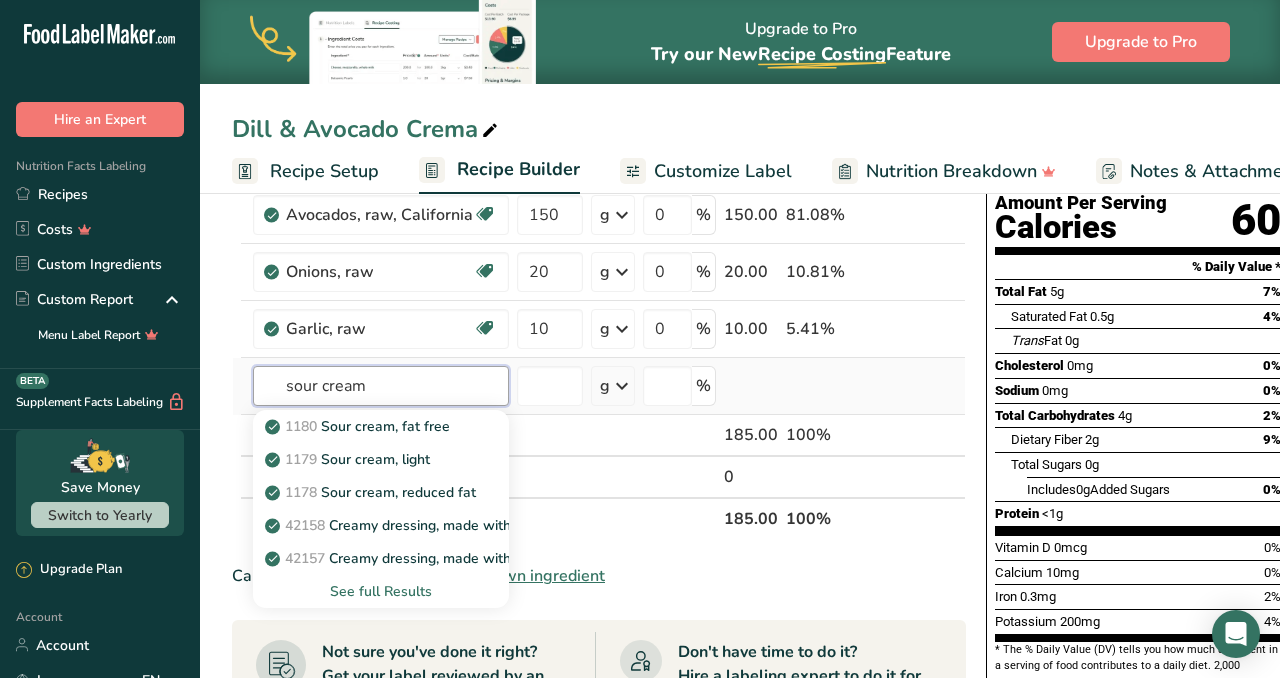 type on "sour cream" 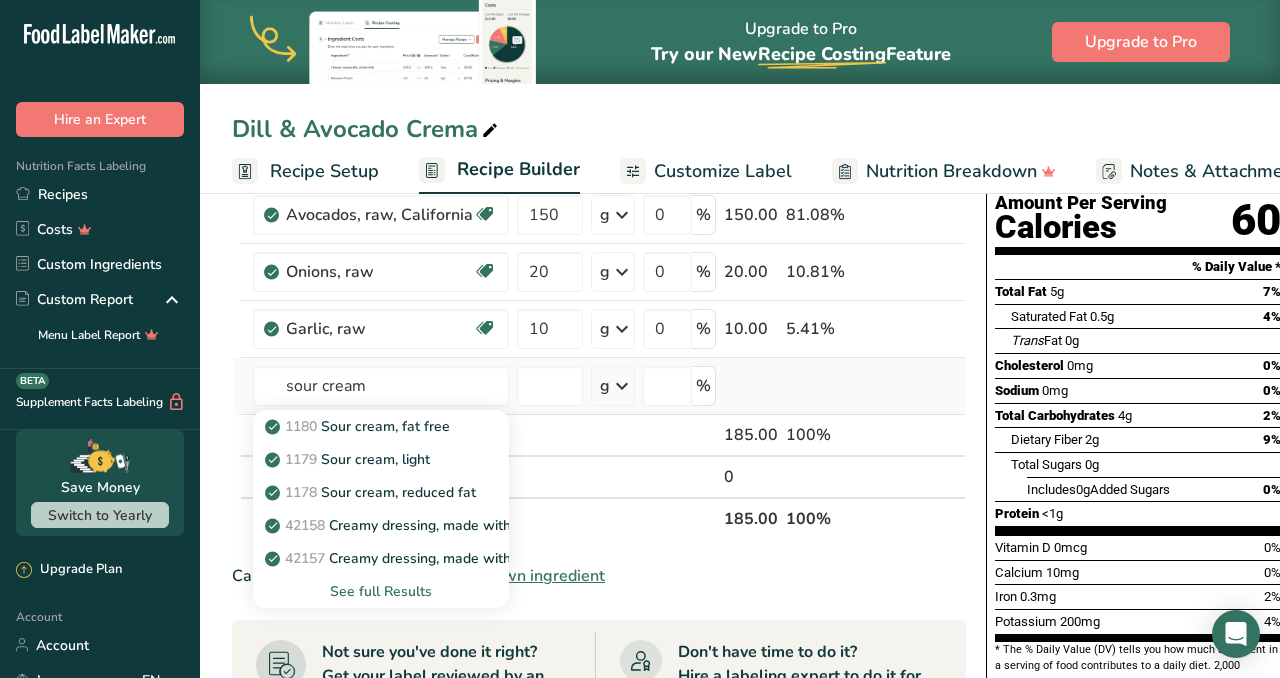 type 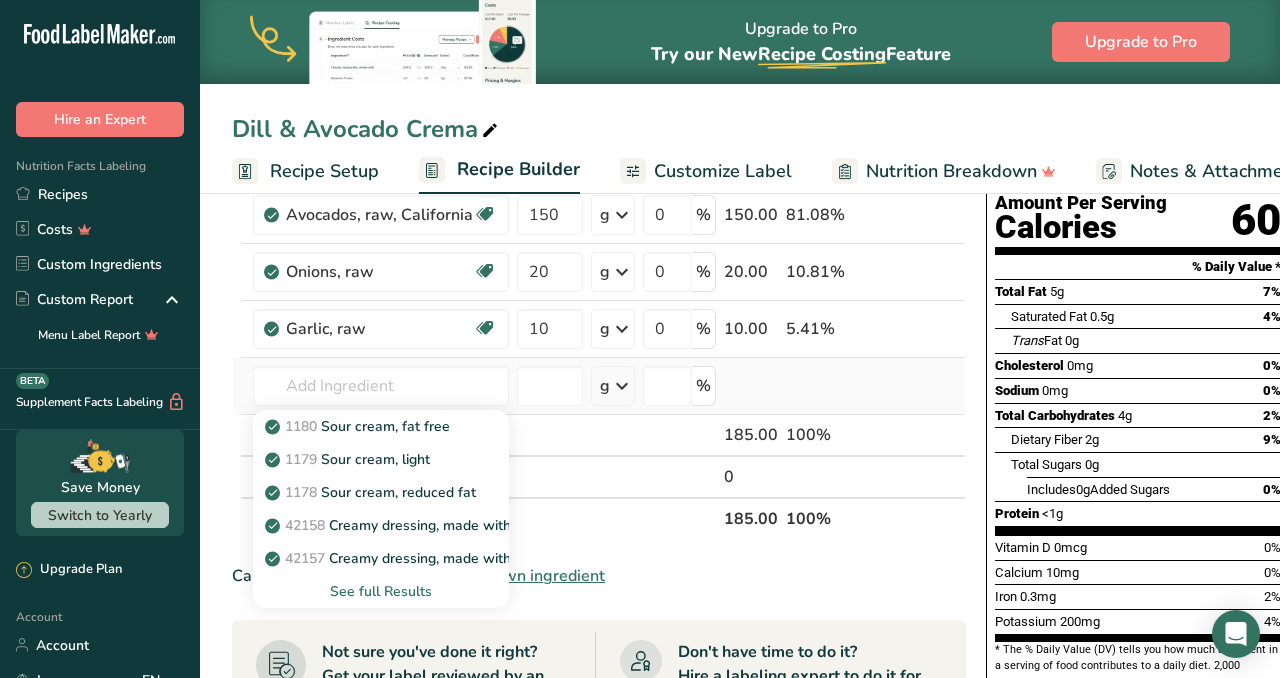 click on "See full Results" at bounding box center (381, 591) 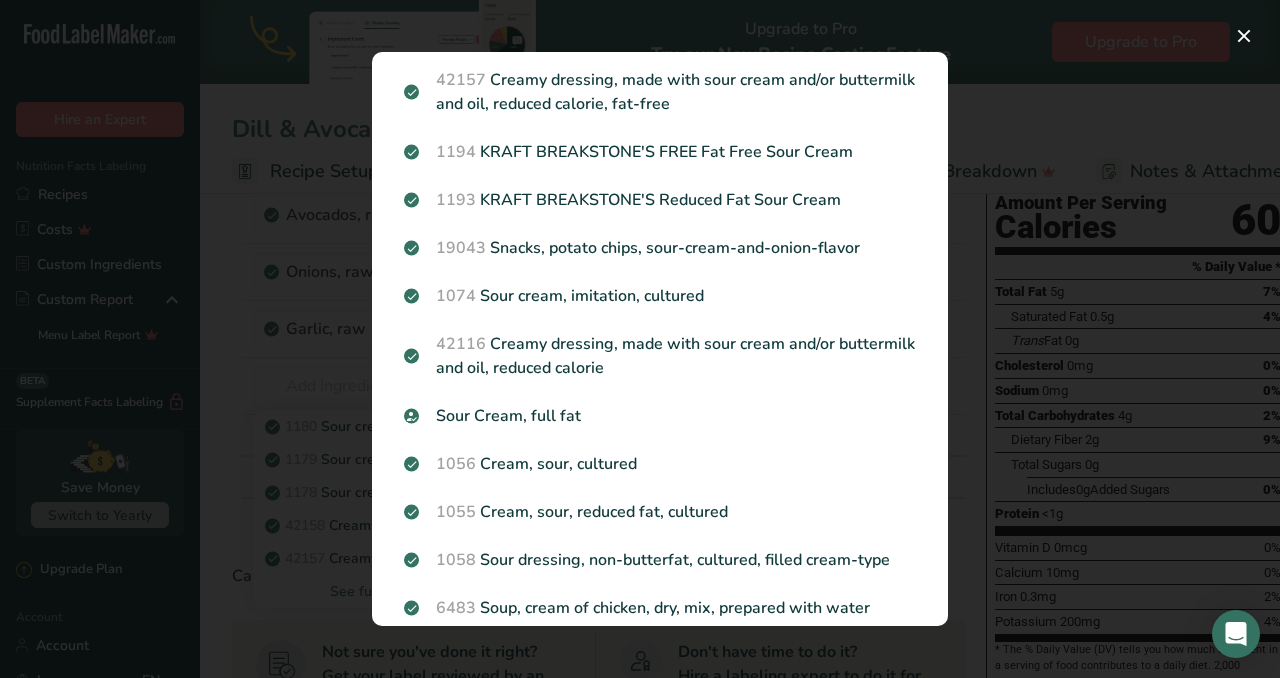 scroll, scrollTop: 286, scrollLeft: 0, axis: vertical 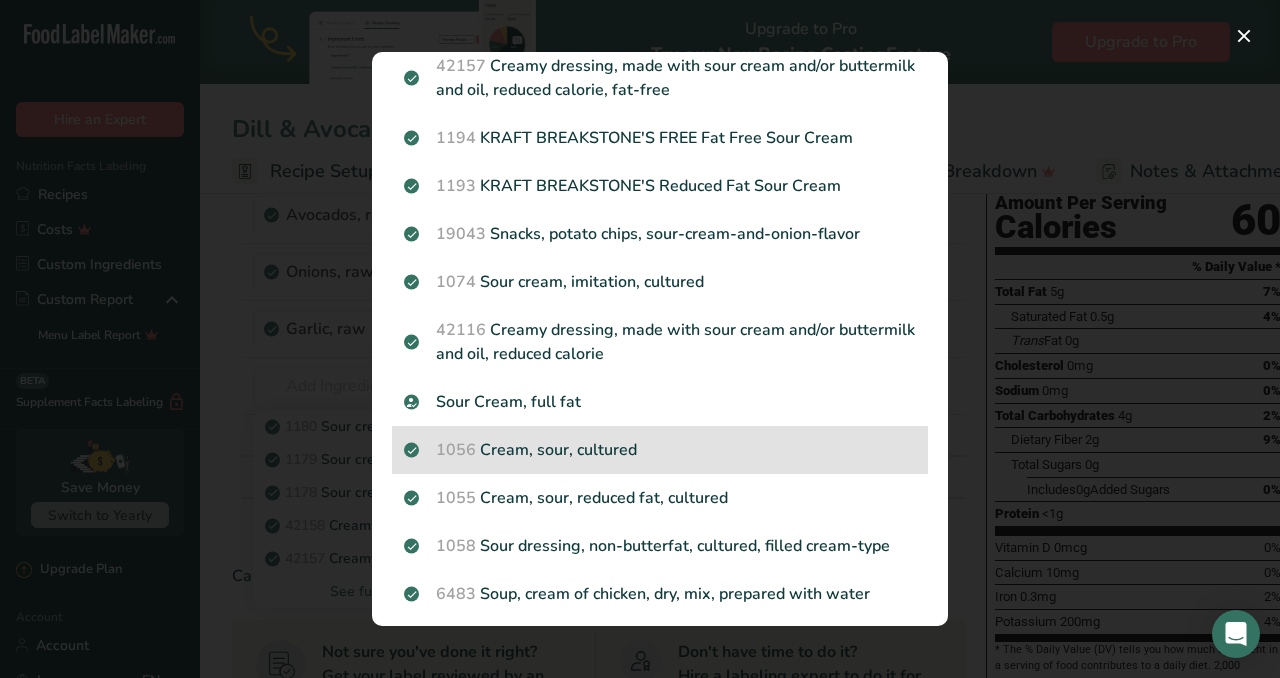 click on "1056
Cream, sour, cultured" at bounding box center (660, 450) 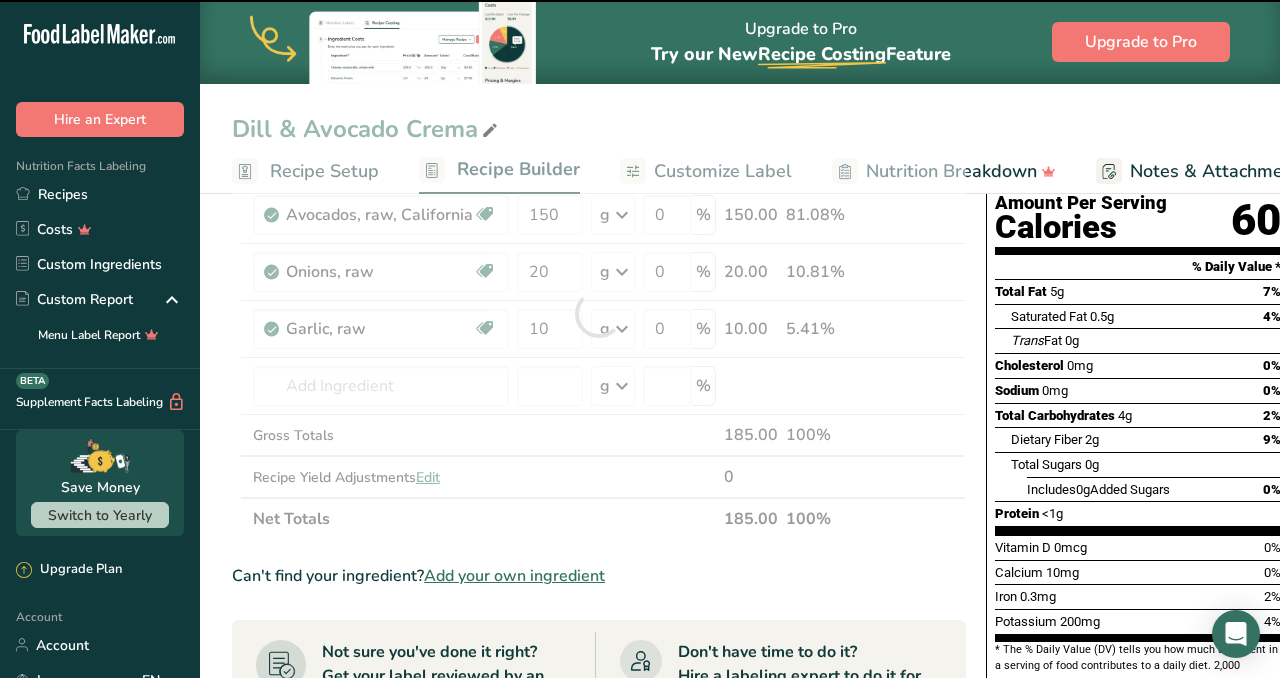type on "0" 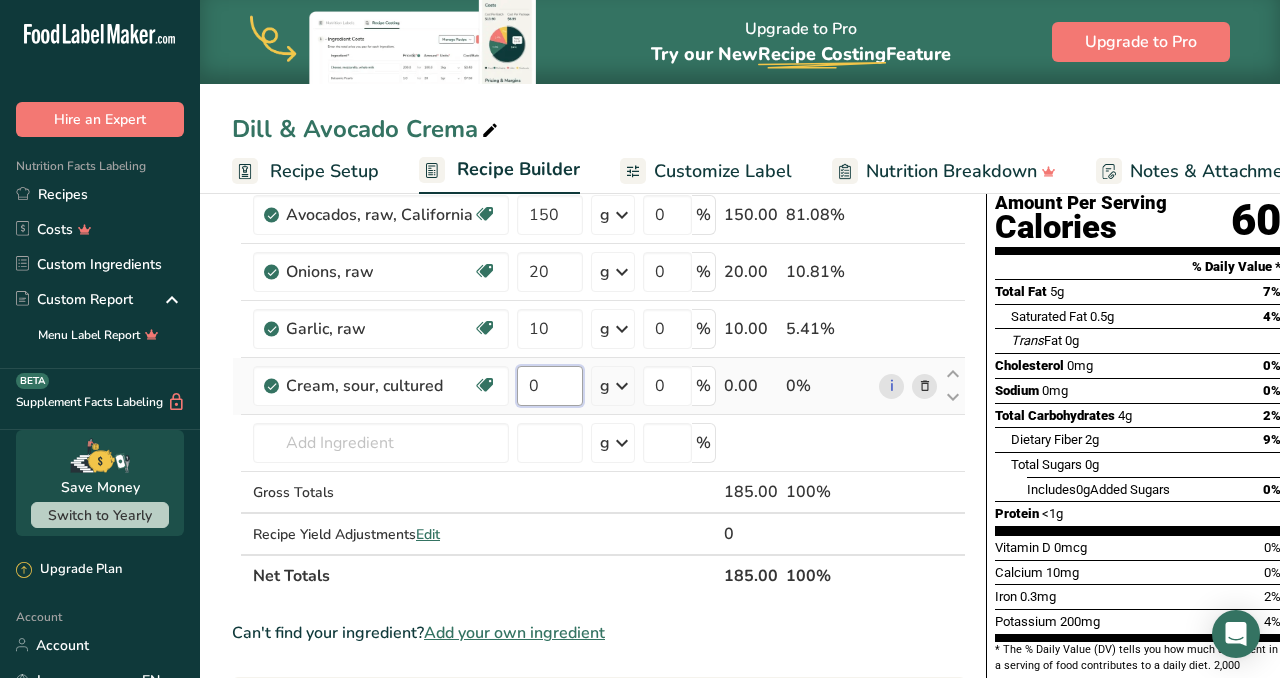 click on "0" at bounding box center [550, 386] 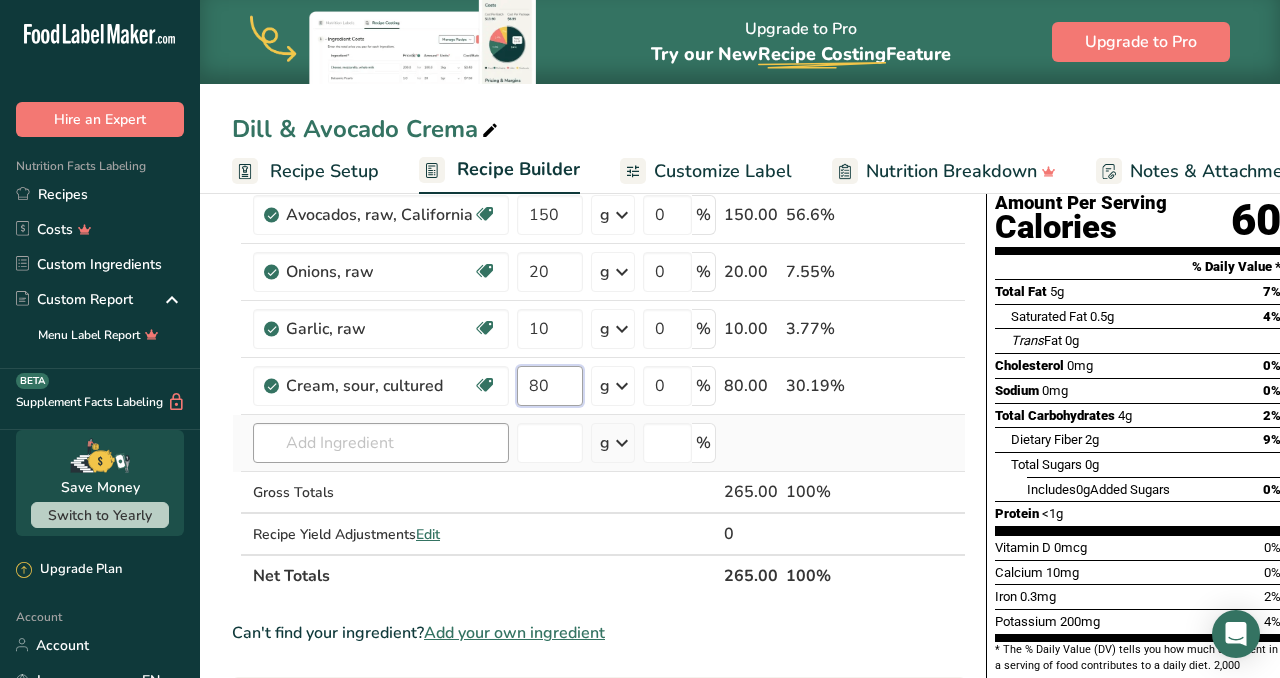 type on "80" 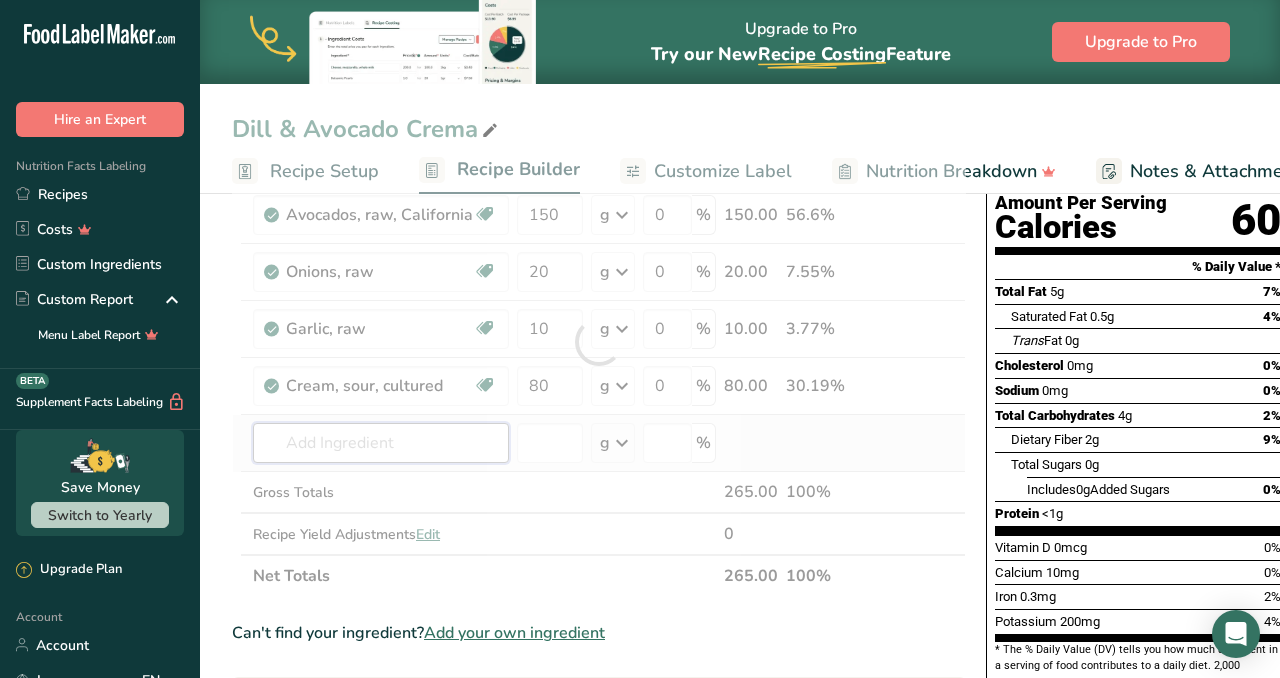 click on "Ingredient *
Amount *
Unit *
Waste *   .a-a{fill:#347362;}.b-a{fill:#fff;}          Grams
Percentage
Dill weed, fresh
Dairy free
Gluten free
Vegan
Vegetarian
Soy free
5
g
Portions
5 sprigs
1 cup sprigs
Weight Units
g
kg
mg
See more
Volume Units
l
Volume units require a density conversion. If you know your ingredient's density enter it below. Otherwise, click on "RIA" our AI Regulatory bot - she will be able to help you
lb/ft3
g/cm3
Confirm
mL
lb/ft3" at bounding box center (599, 342) 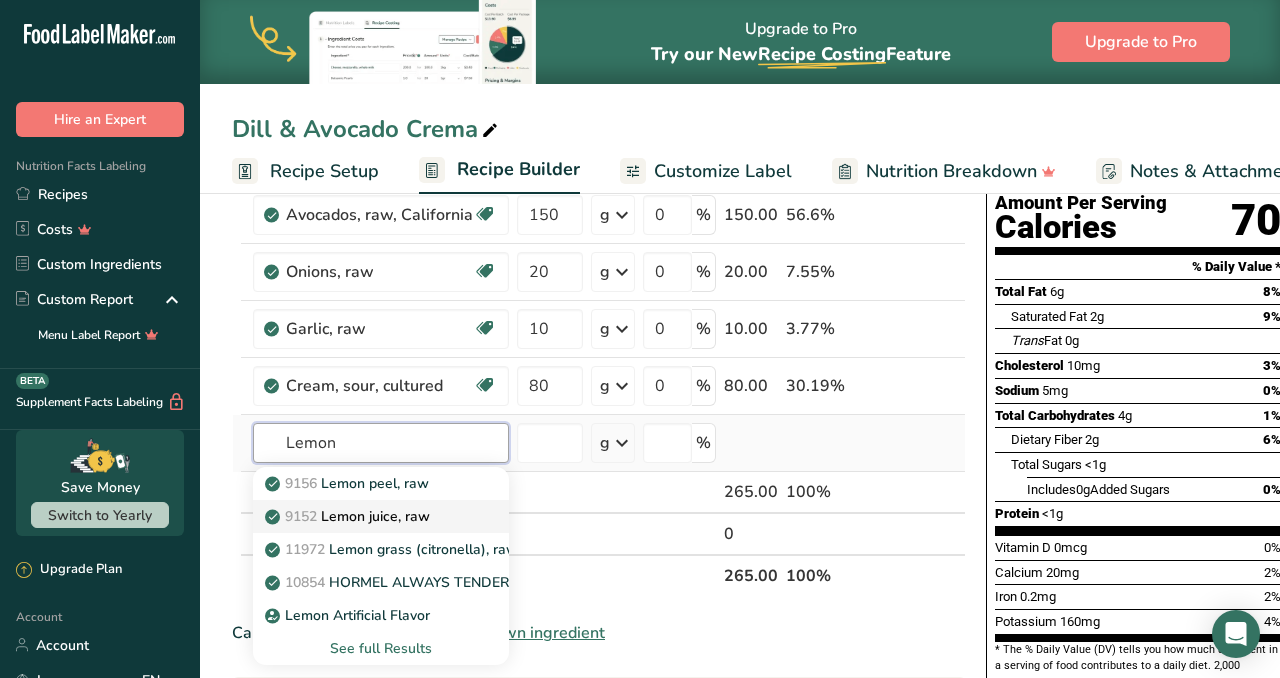 type on "Lemon" 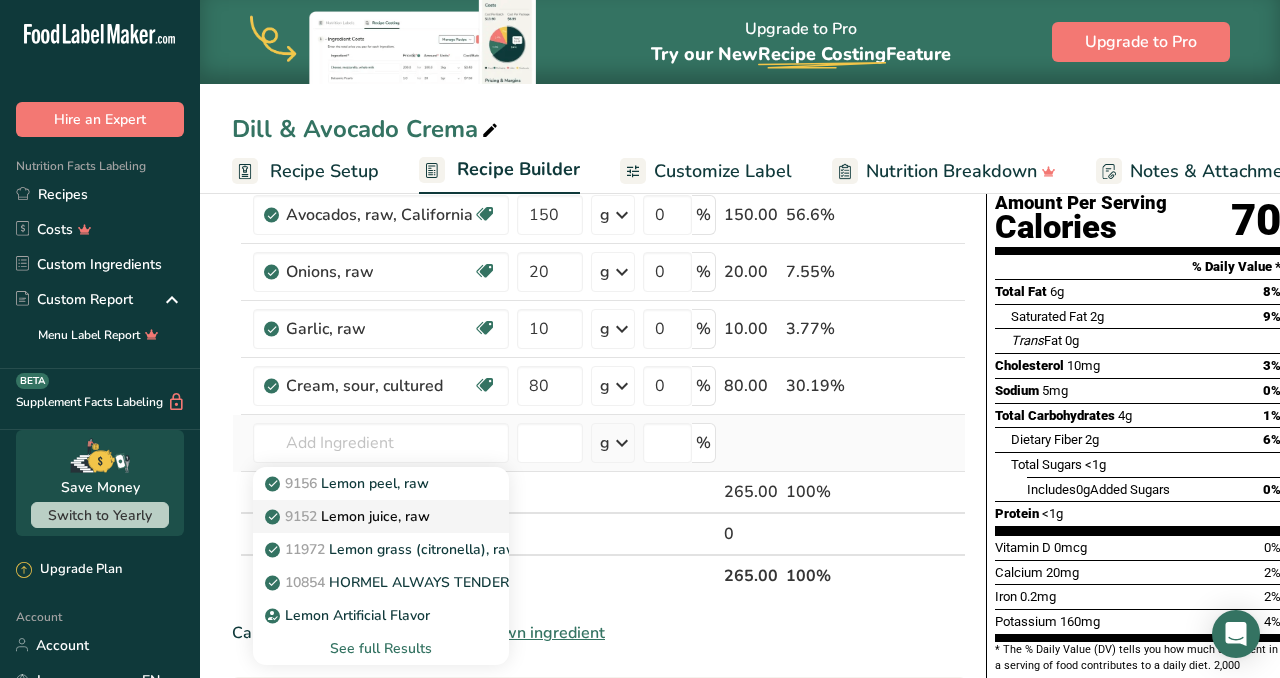 click on "9152
Lemon juice, raw" at bounding box center [349, 516] 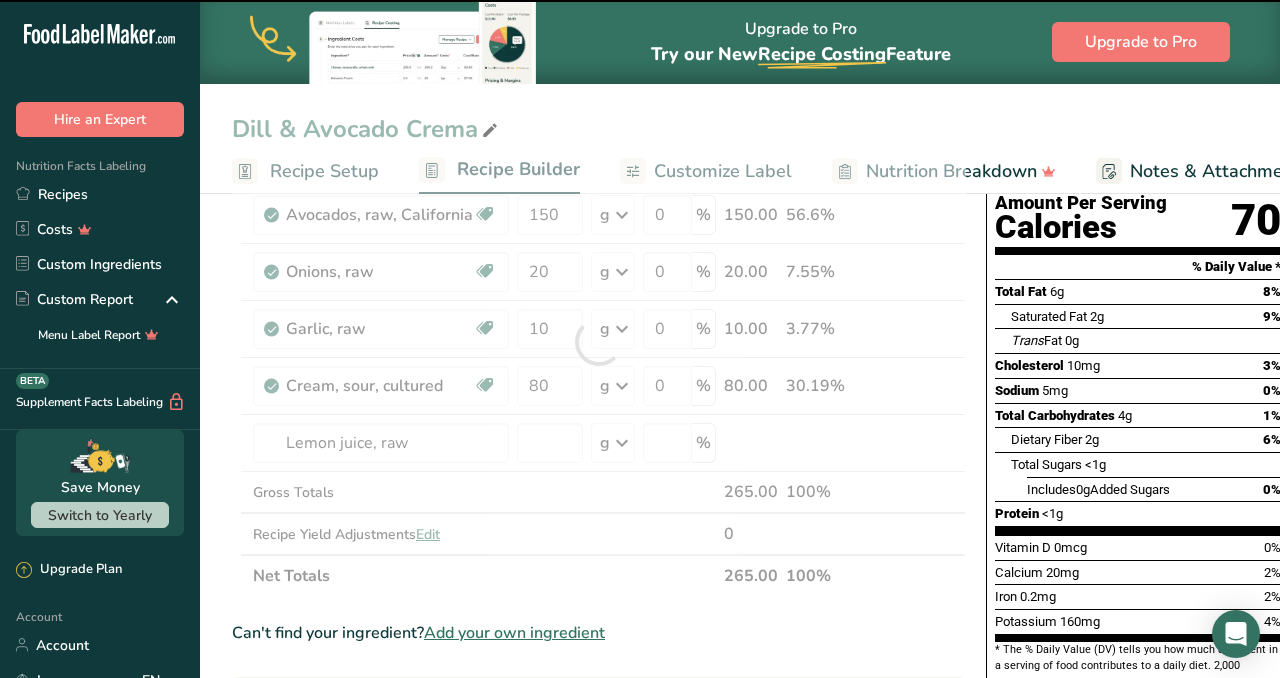 type on "0" 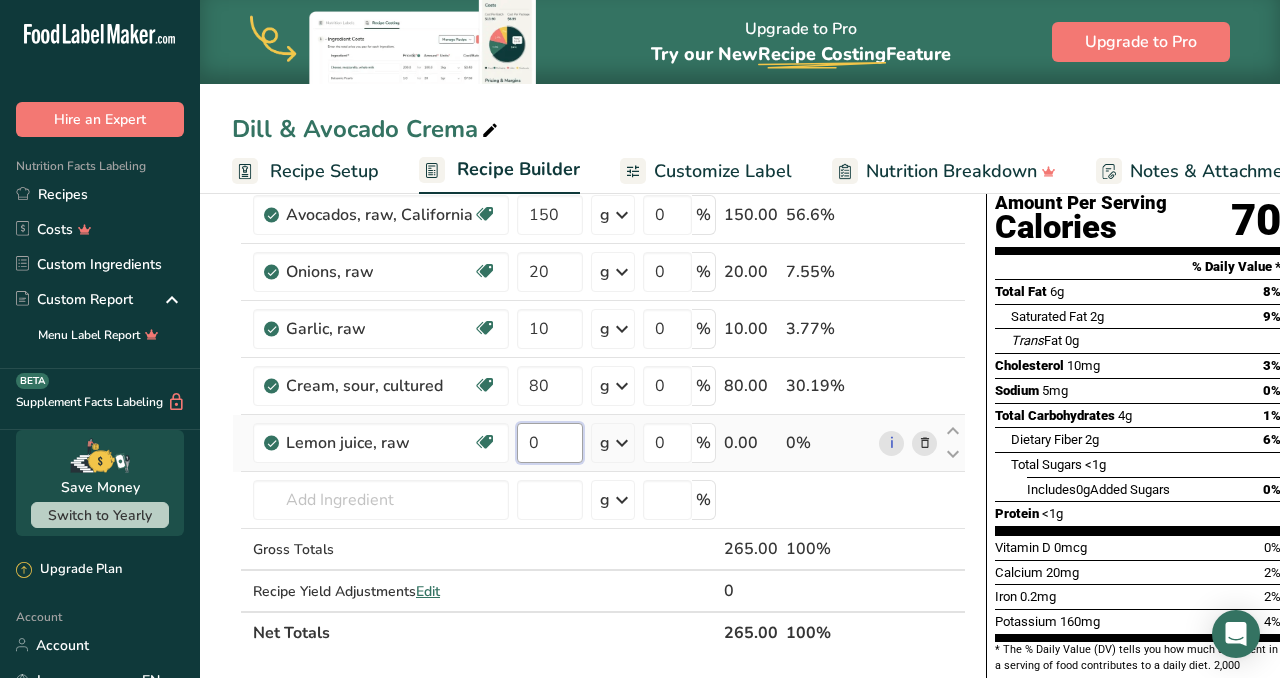 click on "0" at bounding box center [550, 443] 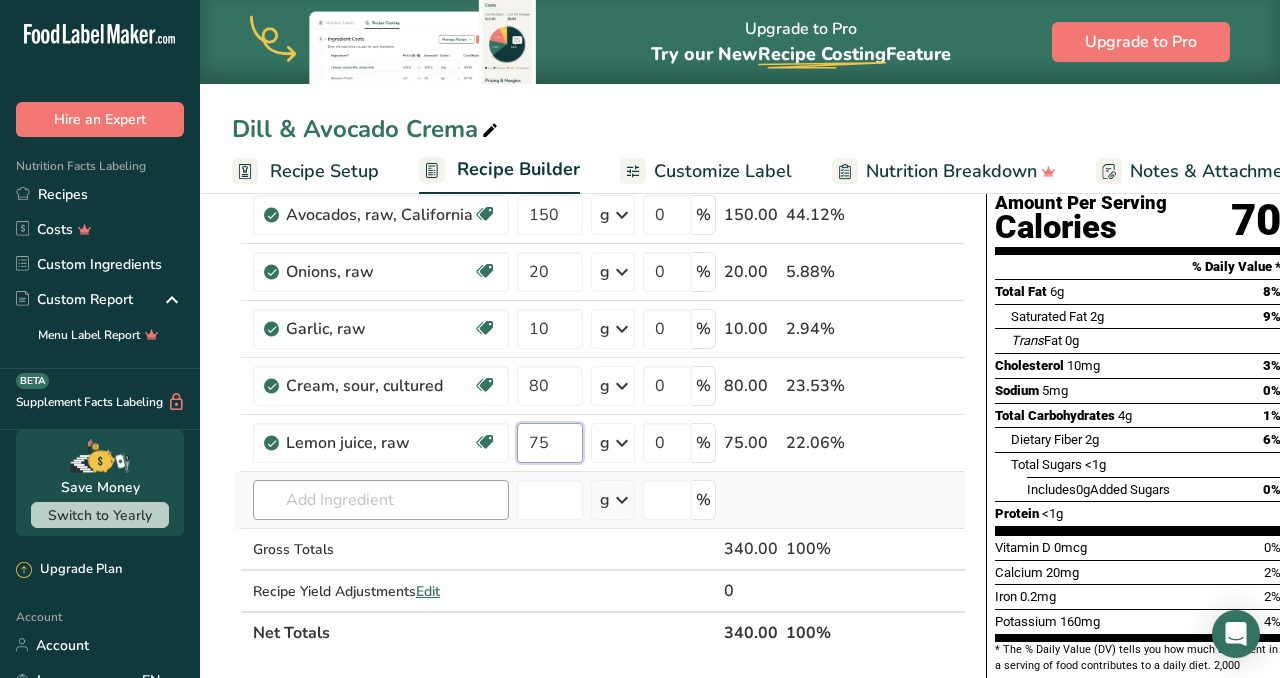 type on "75" 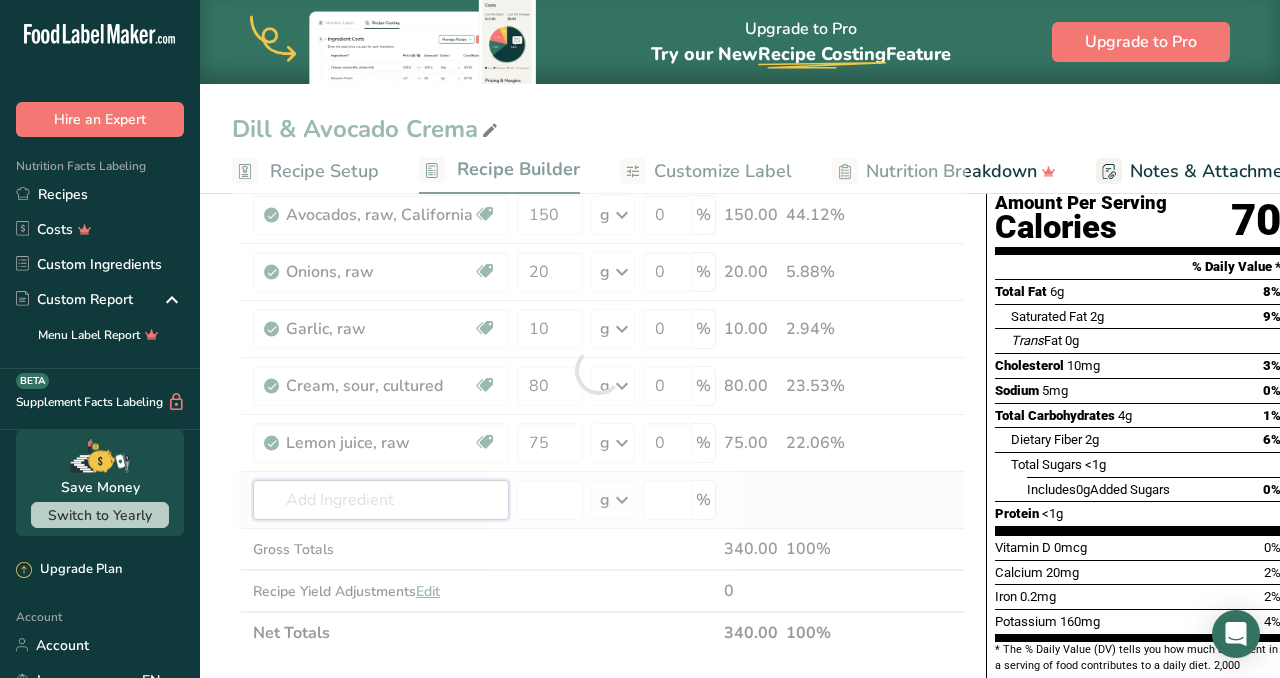 click on "Ingredient *
Amount *
Unit *
Waste *   .a-a{fill:#347362;}.b-a{fill:#fff;}          Grams
Percentage
Dill weed, fresh
Dairy free
Gluten free
Vegan
Vegetarian
Soy free
5
g
Portions
5 sprigs
1 cup sprigs
Weight Units
g
kg
mg
See more
Volume Units
l
Volume units require a density conversion. If you know your ingredient's density enter it below. Otherwise, click on "RIA" our AI Regulatory bot - she will be able to help you
lb/ft3
g/cm3
Confirm
mL
lb/ft3" at bounding box center (599, 370) 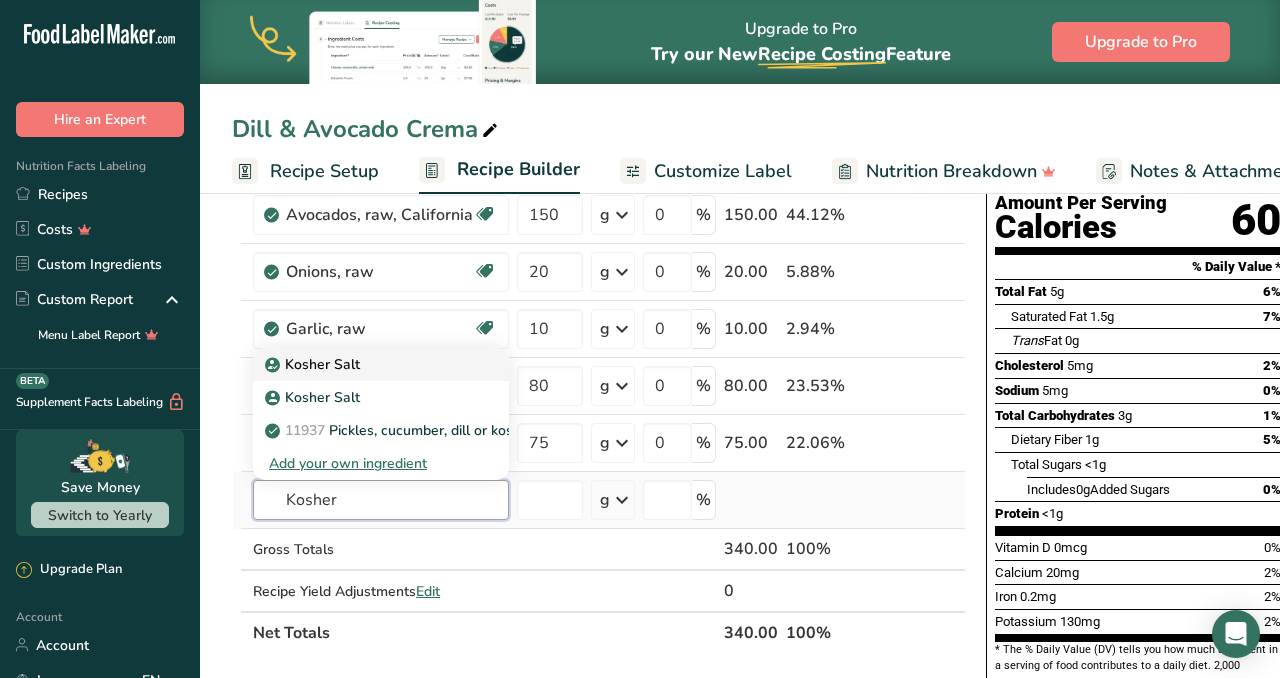 type on "Kosher" 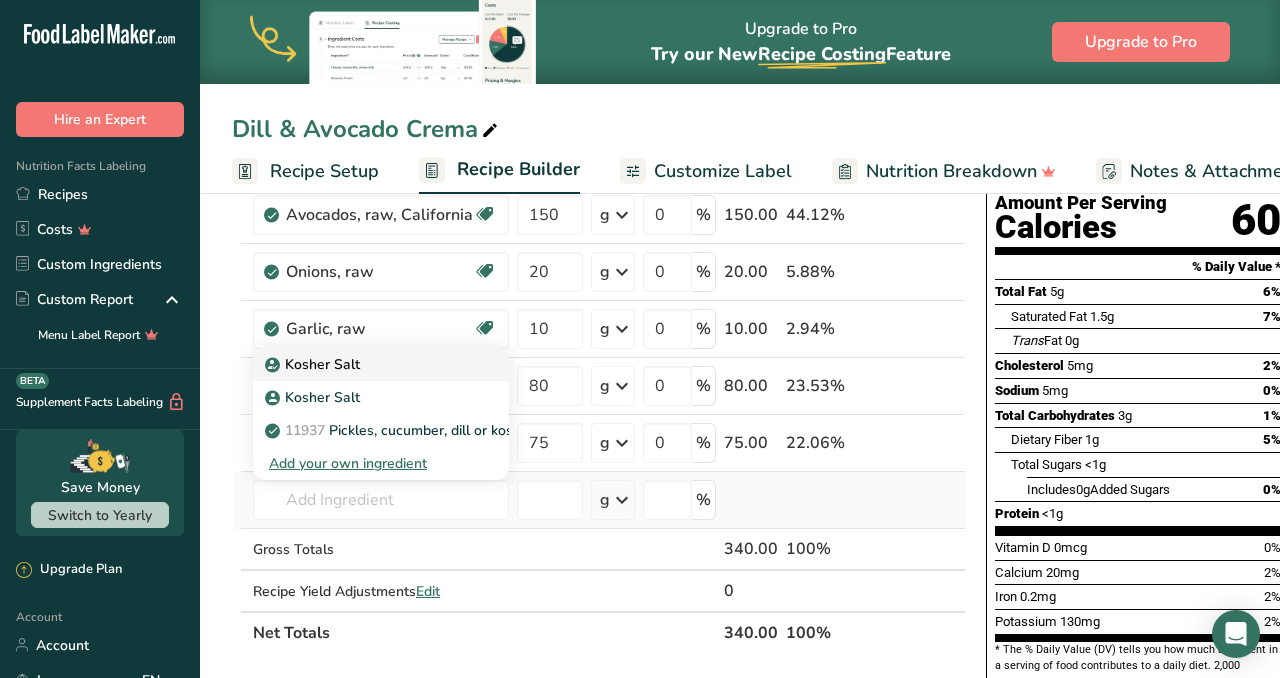 click on "Kosher Salt" at bounding box center [314, 364] 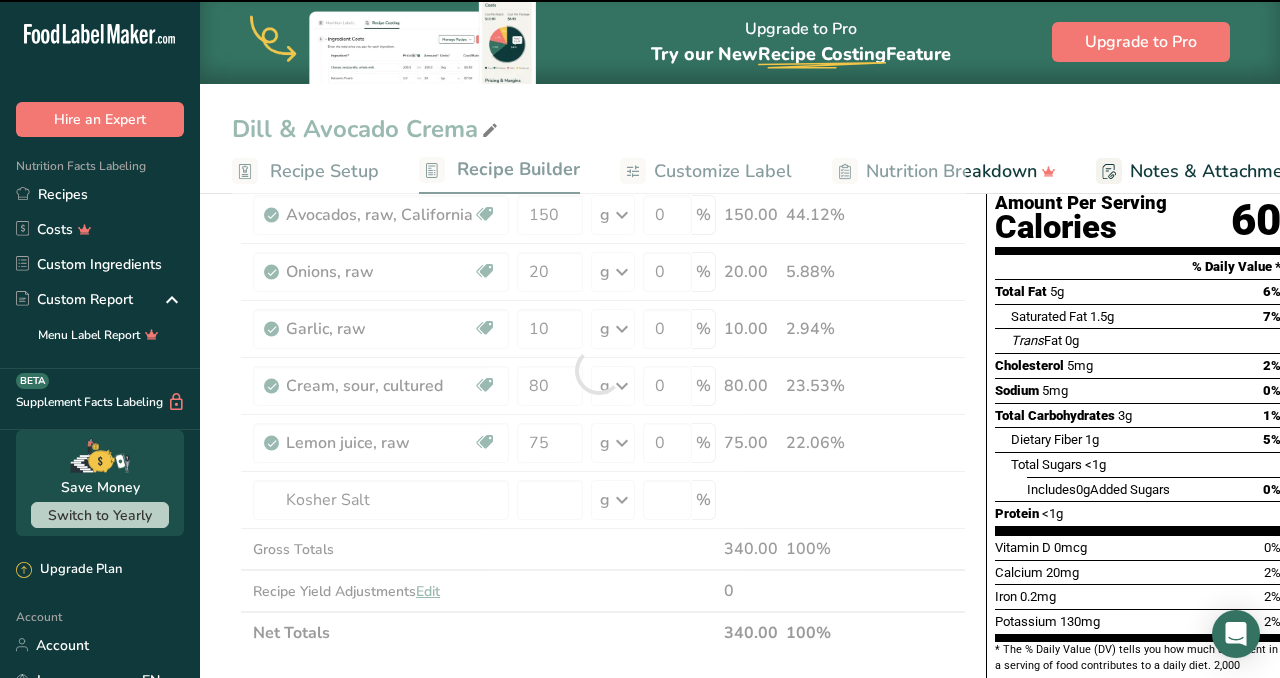 type on "0" 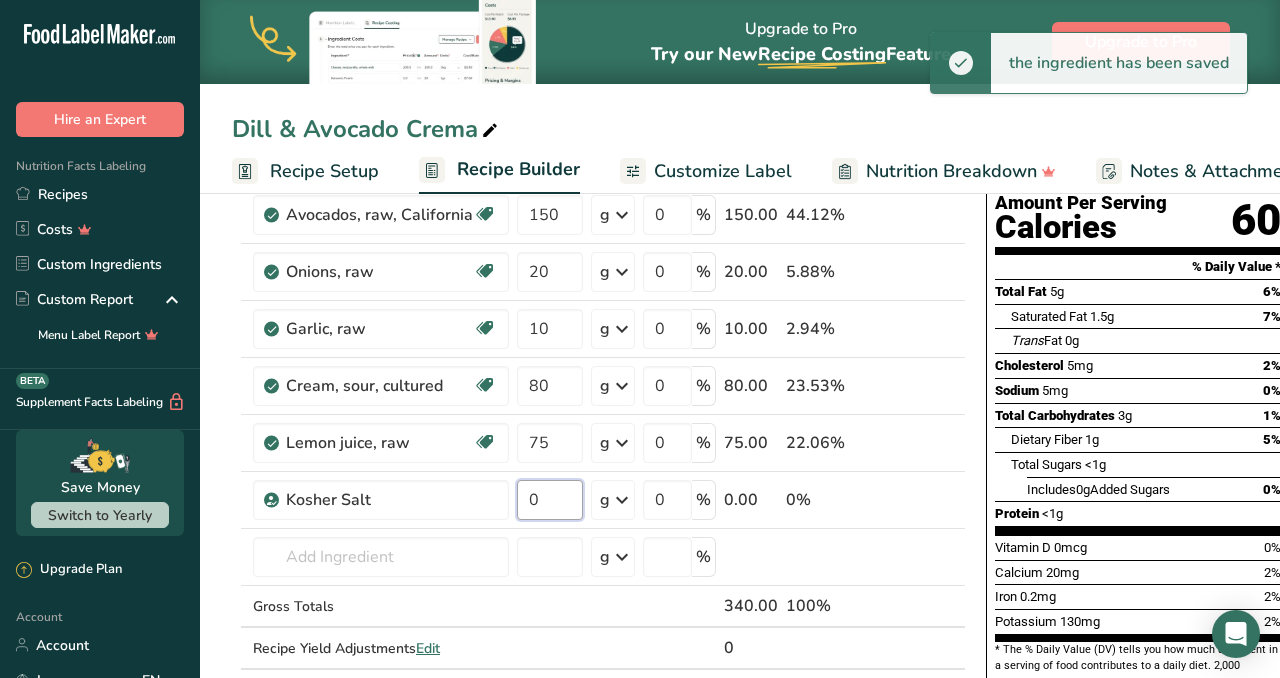 click on "0" at bounding box center (550, 500) 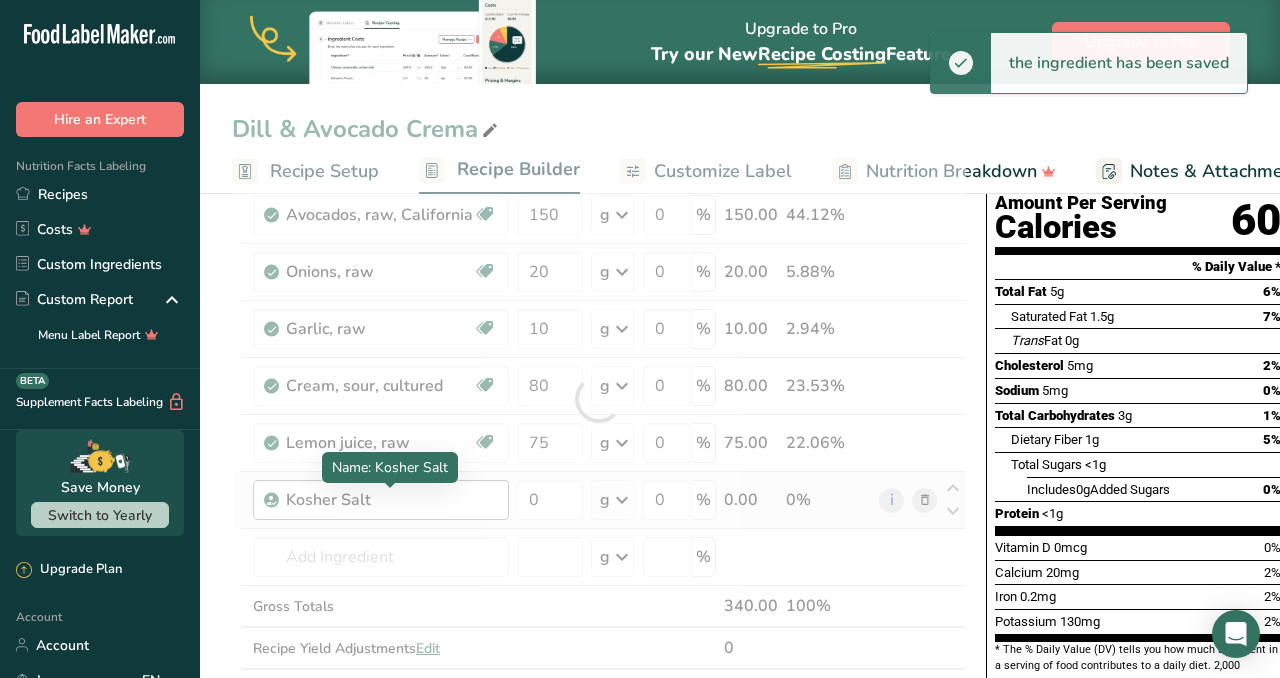 click on "Ingredient *
Amount *
Unit *
Waste *   .a-a{fill:#347362;}.b-a{fill:#fff;}          Grams
Percentage
Dill weed, fresh
Dairy free
Gluten free
Vegan
Vegetarian
Soy free
5
g
Portions
5 sprigs
1 cup sprigs
Weight Units
g
kg
mg
See more
Volume Units
l
Volume units require a density conversion. If you know your ingredient's density enter it below. Otherwise, click on "RIA" our AI Regulatory bot - she will be able to help you
lb/ft3
g/cm3
Confirm
mL
lb/ft3" at bounding box center [599, 399] 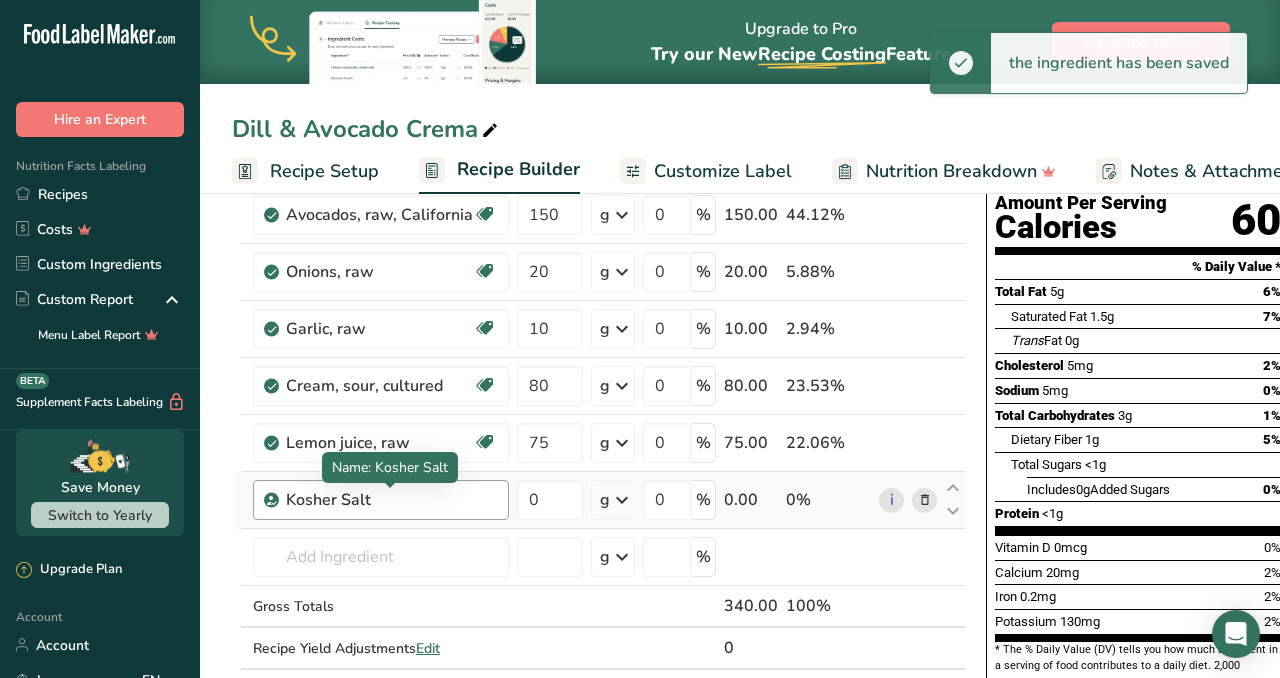 click on "Kosher Salt" at bounding box center [391, 500] 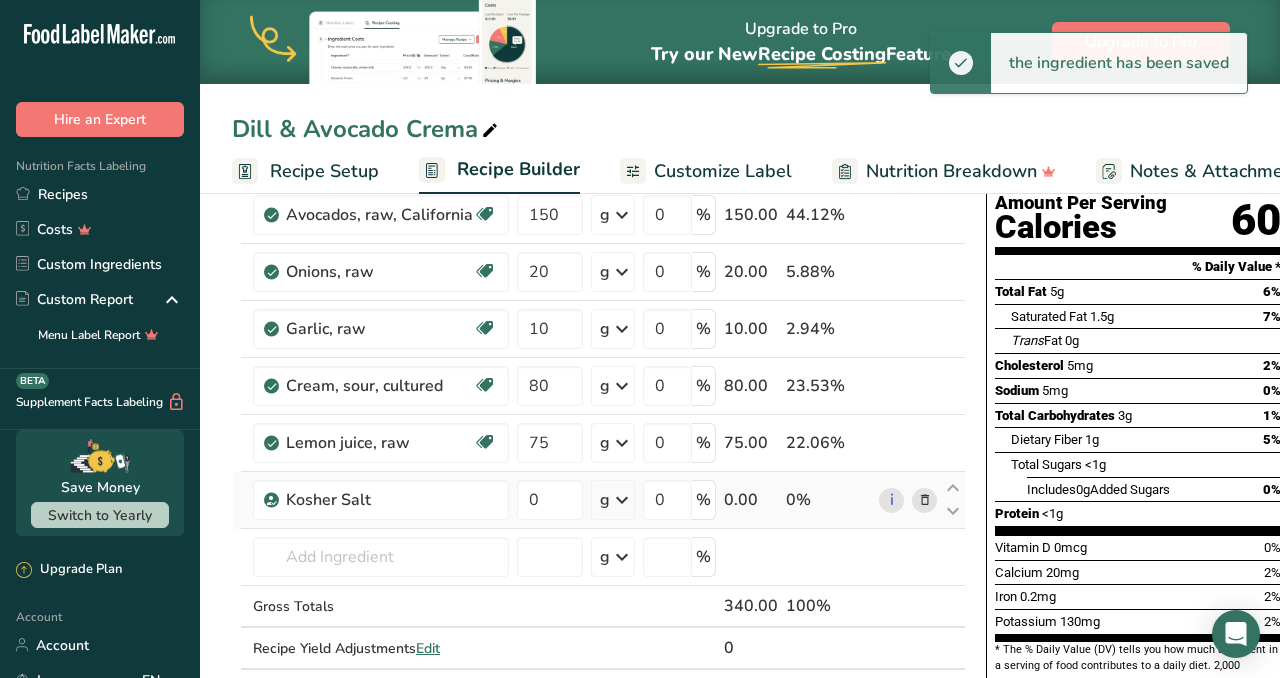 click at bounding box center [925, 500] 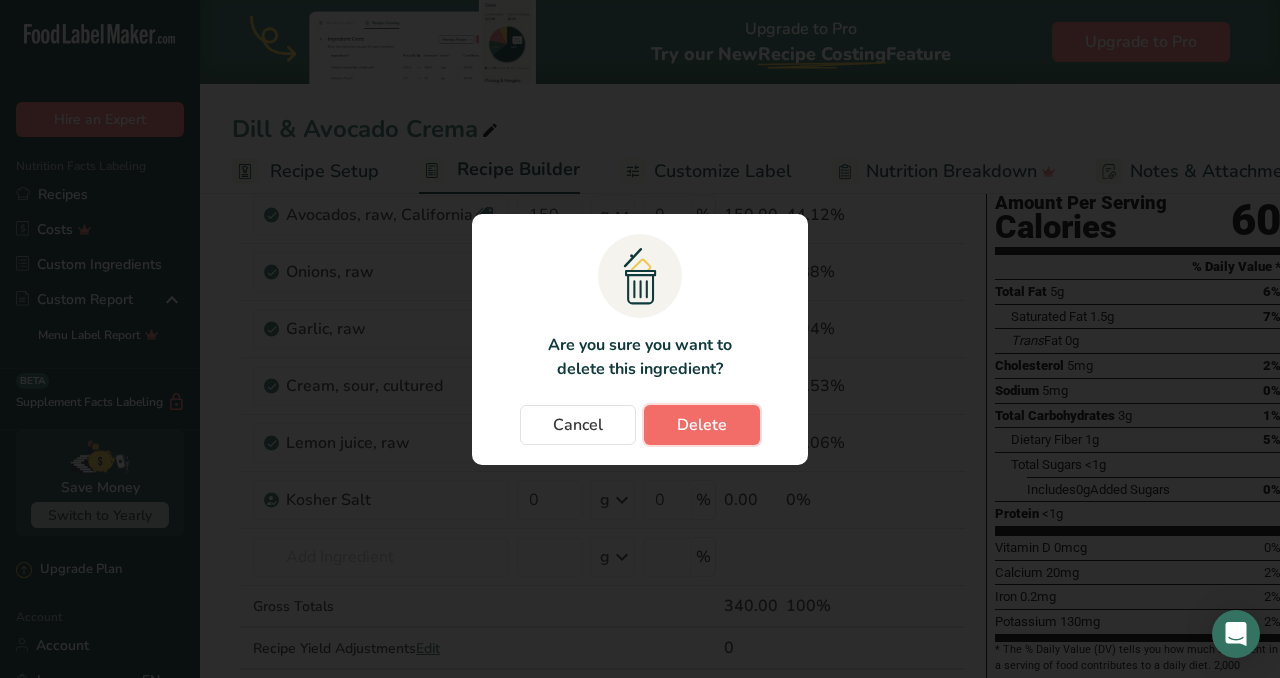 click on "Delete" at bounding box center [702, 425] 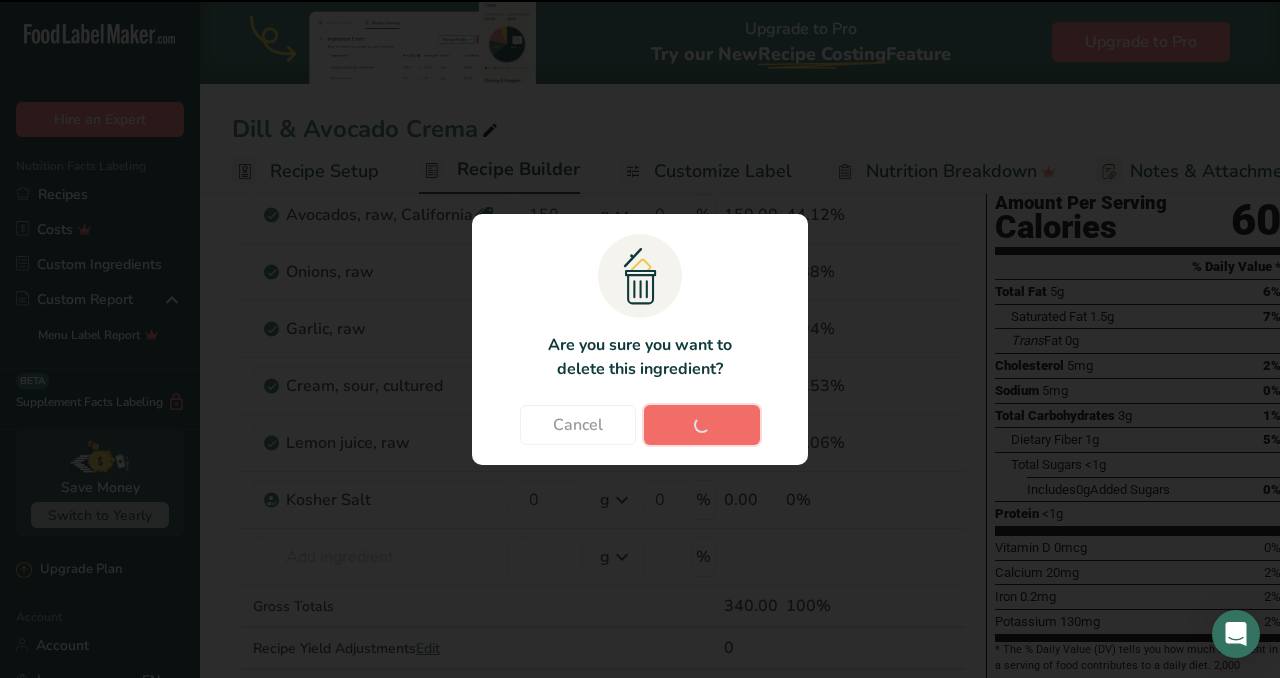 type 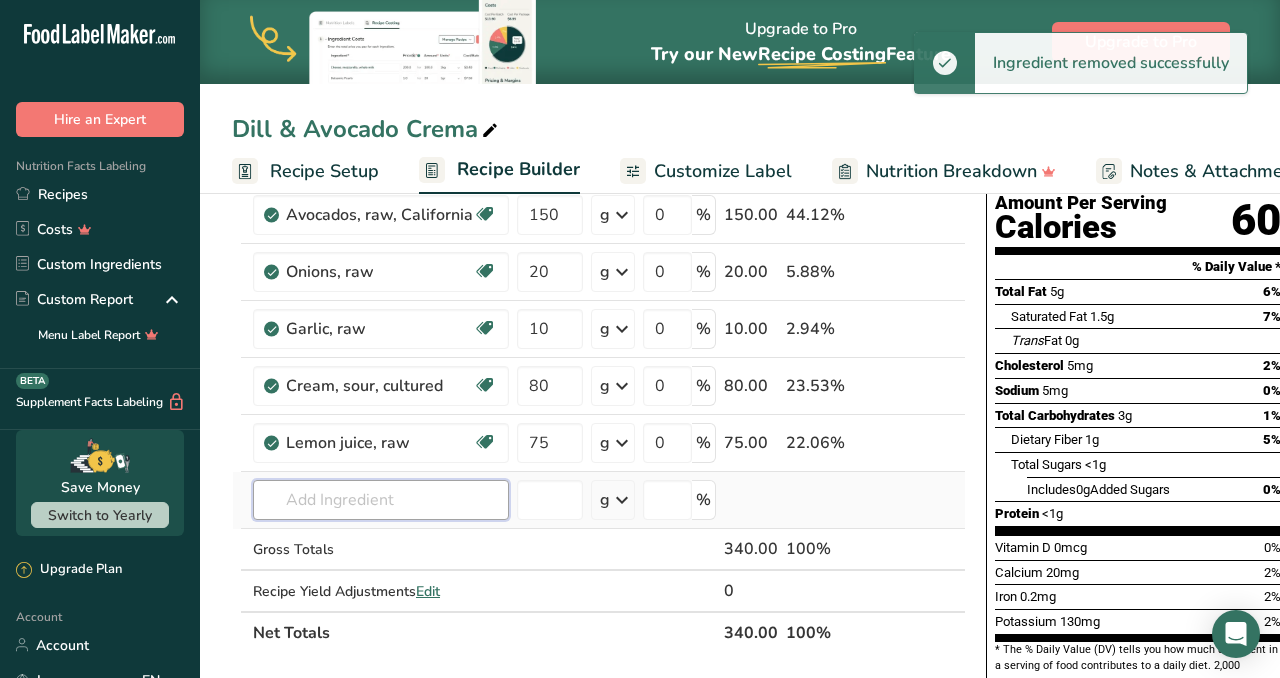 click at bounding box center (381, 500) 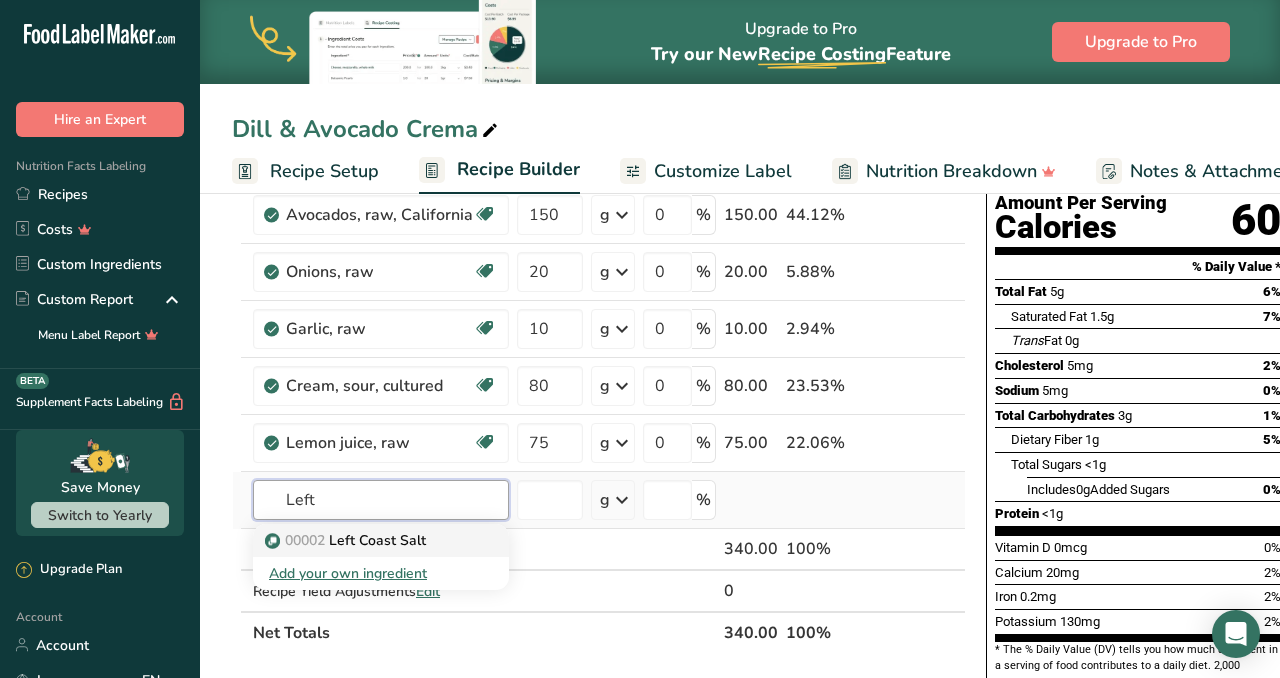type on "Left" 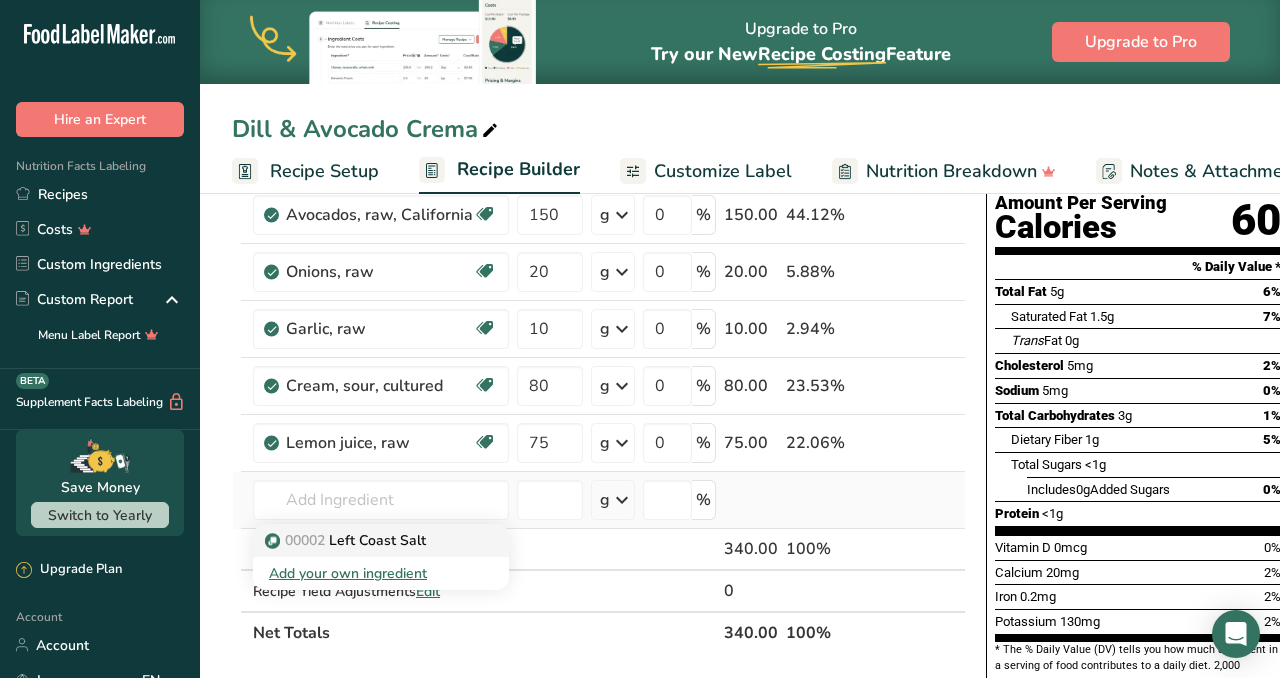 click on "00002
Left Coast Salt" at bounding box center (347, 540) 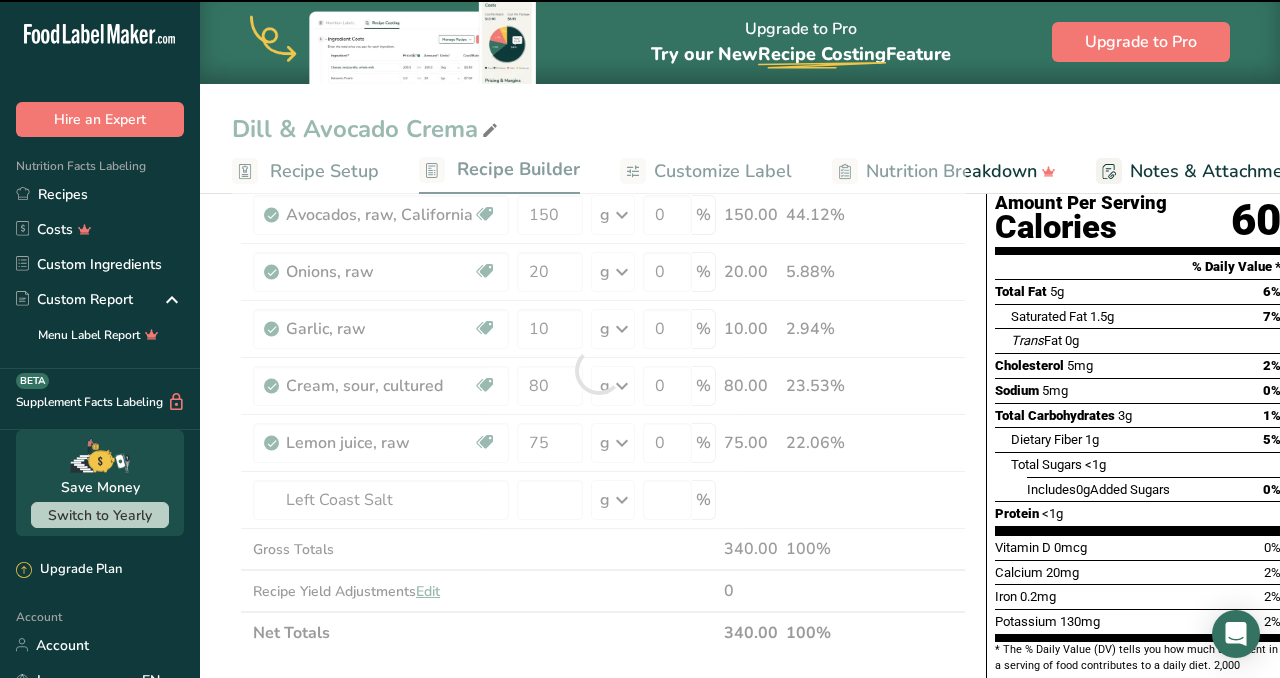 type on "0" 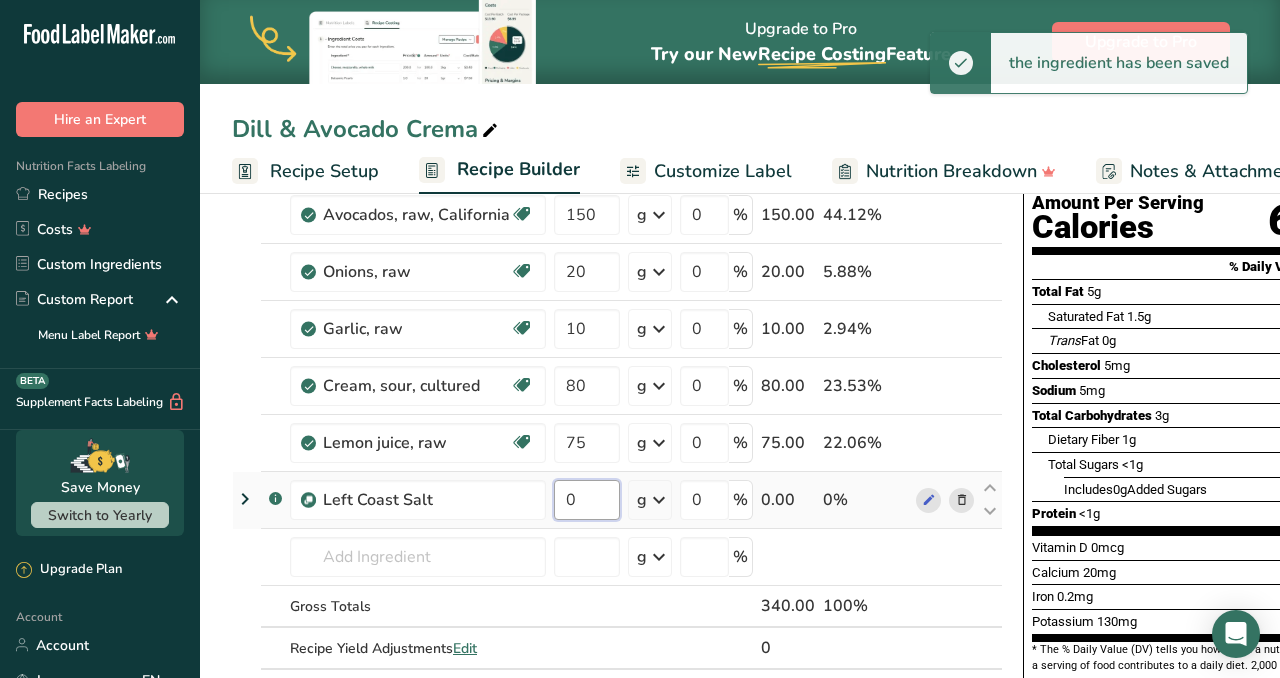 click on "0" at bounding box center (587, 500) 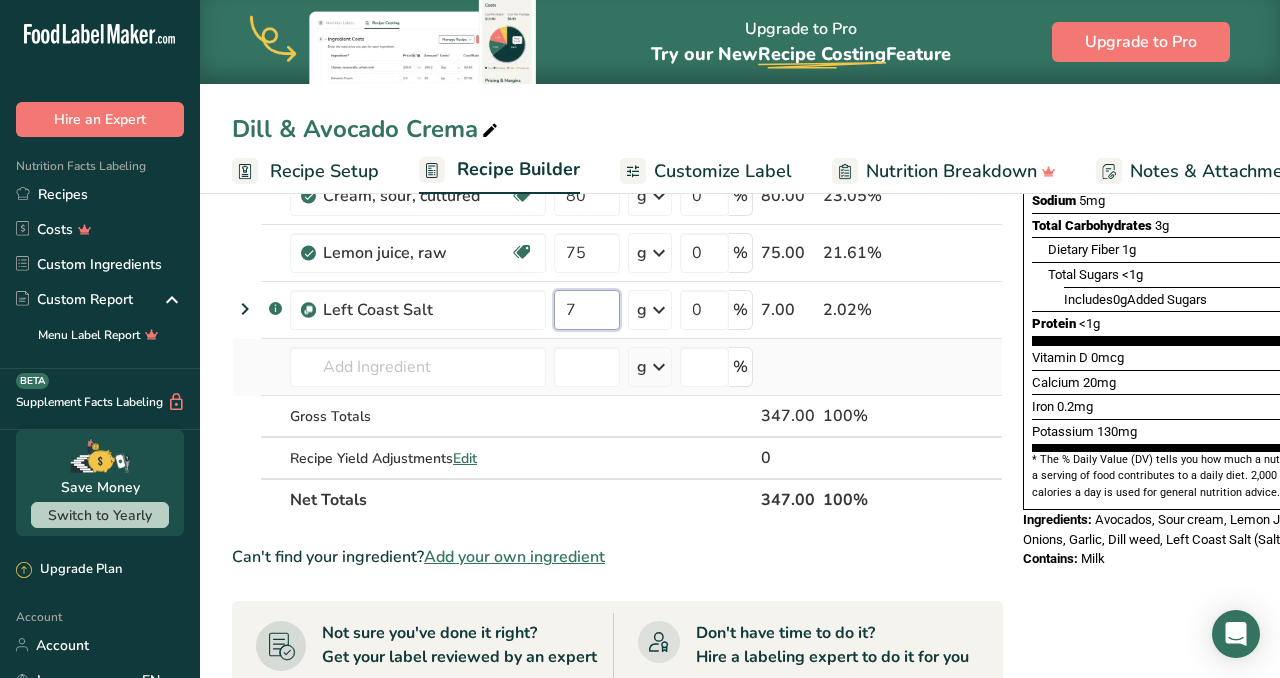 scroll, scrollTop: 404, scrollLeft: 0, axis: vertical 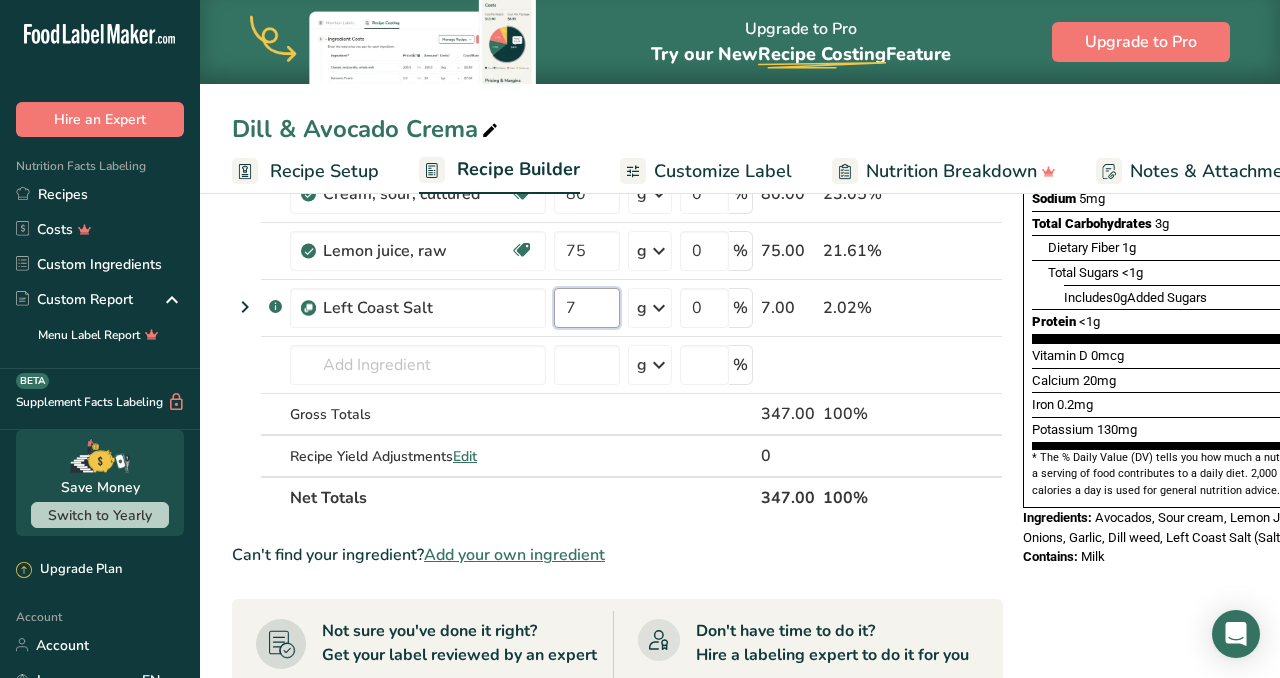 type on "7" 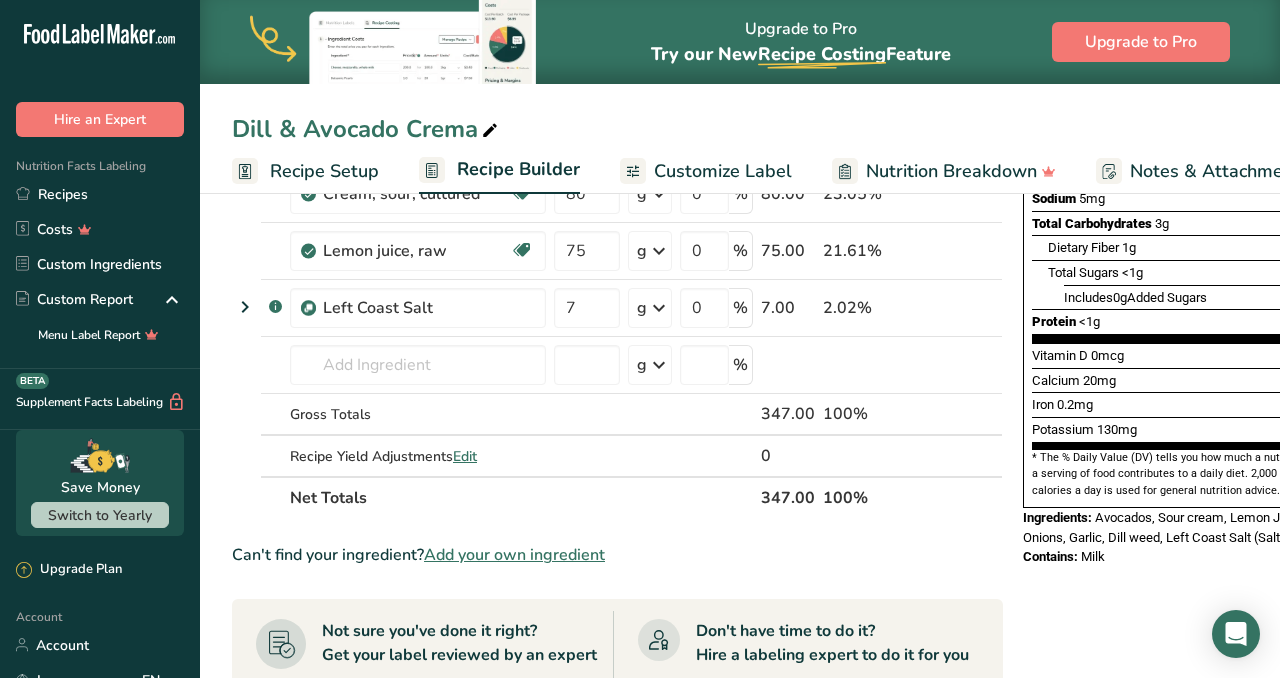 click on "Can't find your ingredient?
Add your own ingredient" at bounding box center (617, 555) 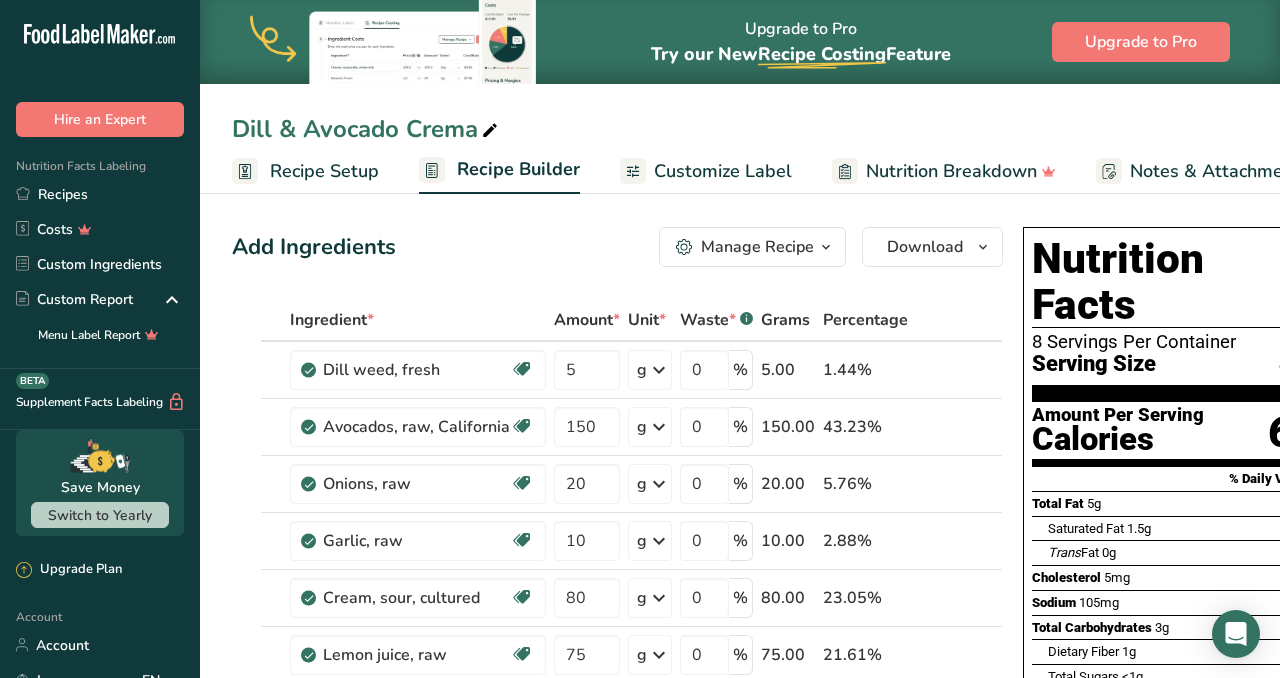 scroll, scrollTop: 1, scrollLeft: 0, axis: vertical 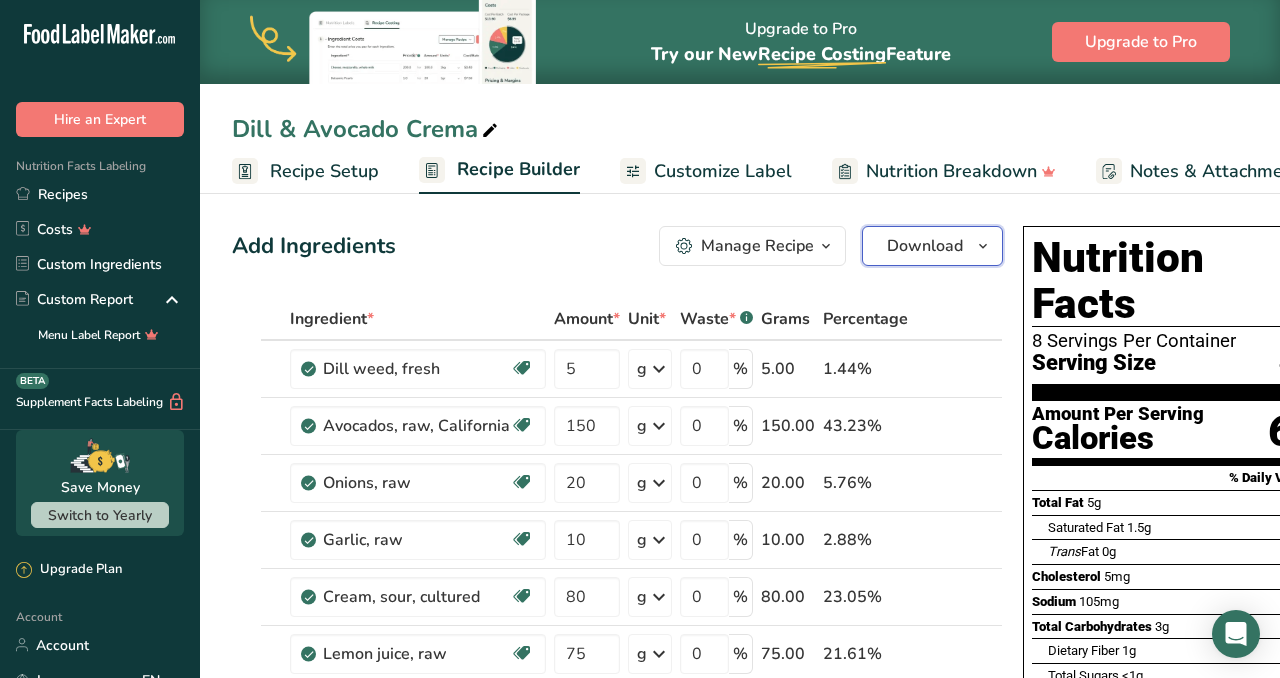 click at bounding box center [983, 246] 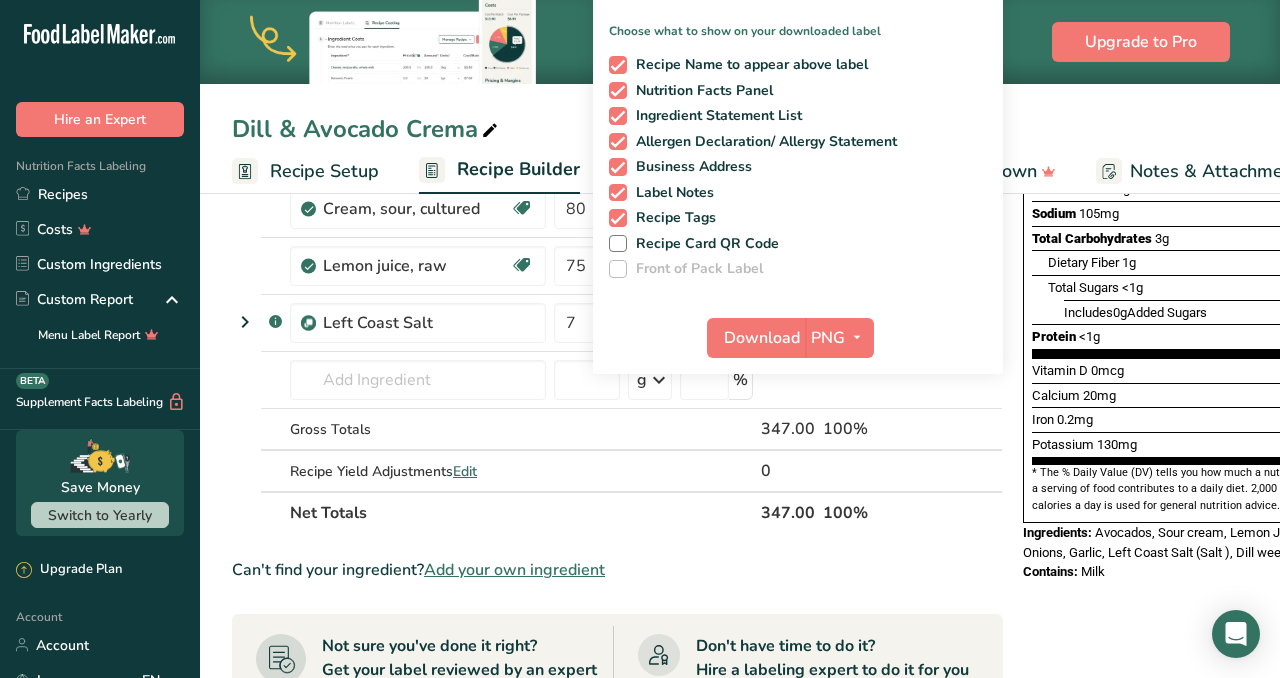 scroll, scrollTop: 418, scrollLeft: 0, axis: vertical 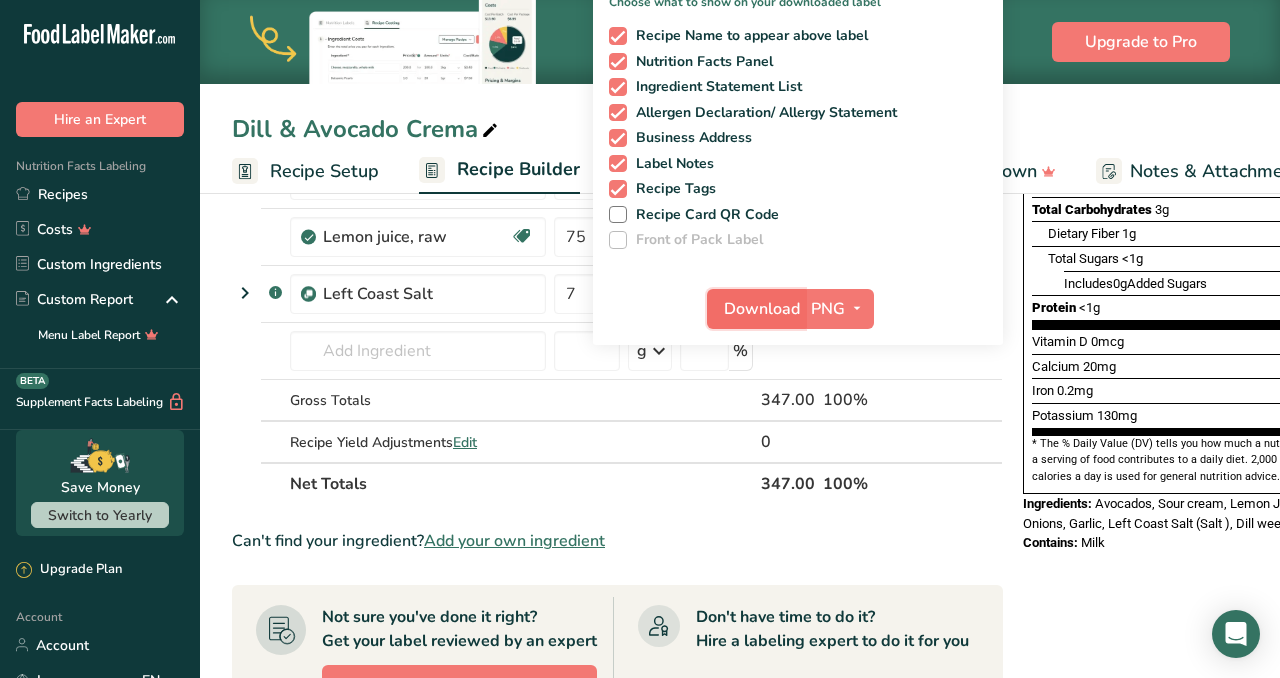 click on "Download" at bounding box center (762, 309) 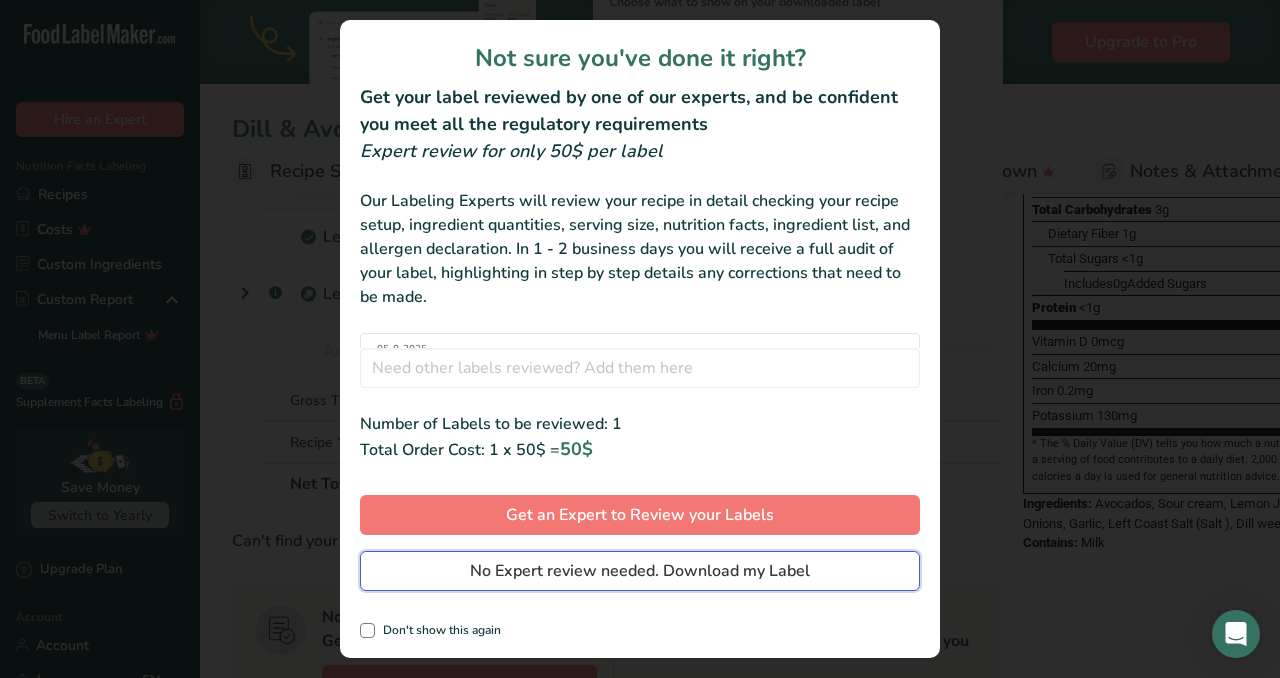 click on "No Expert review needed. Download my Label" at bounding box center [640, 571] 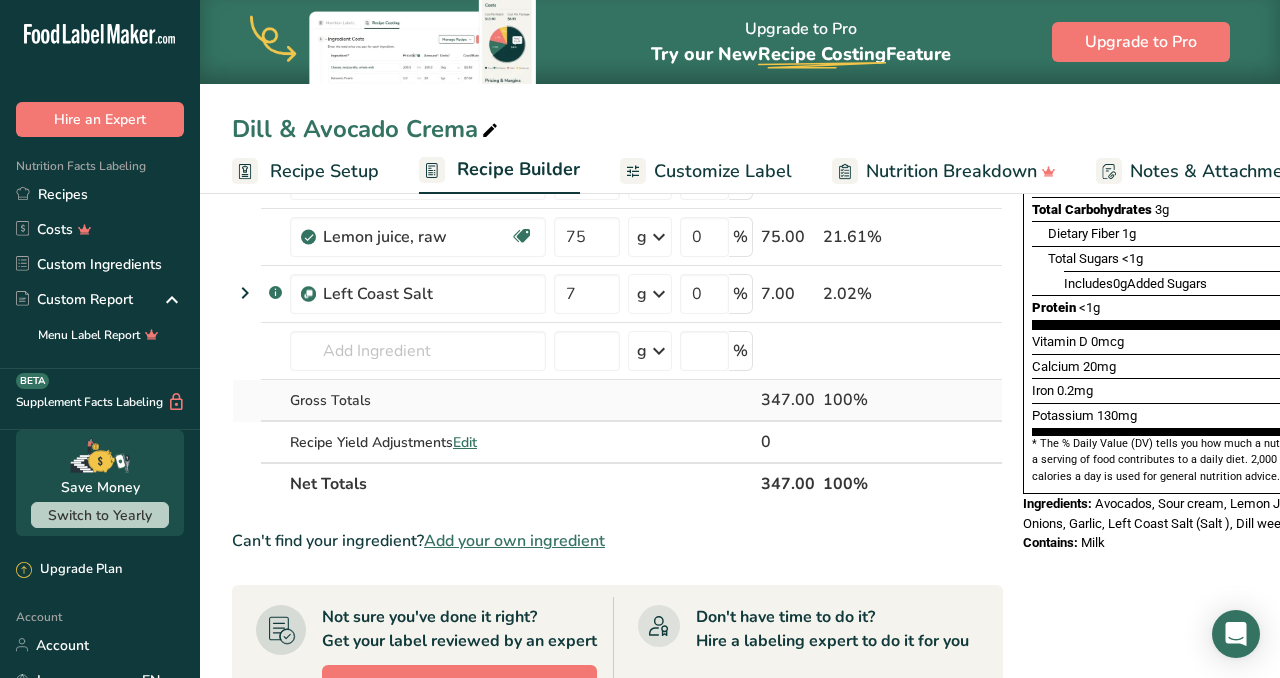 scroll, scrollTop: 0, scrollLeft: 0, axis: both 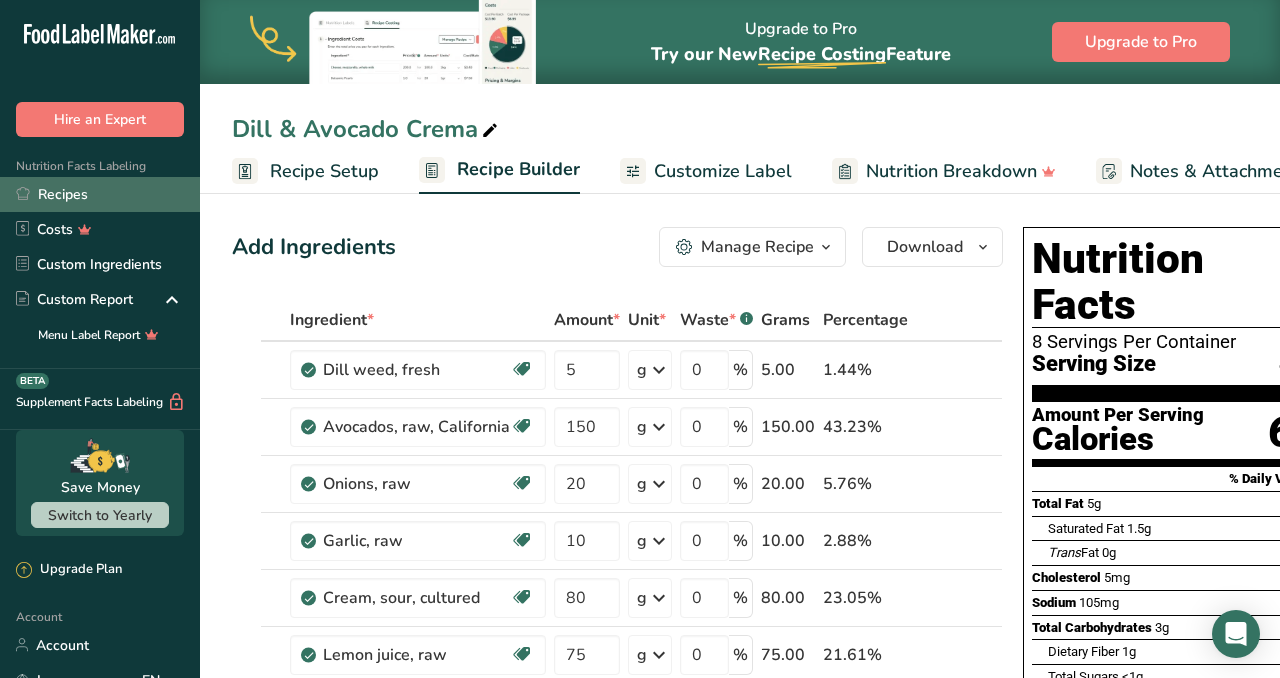 click on "Recipes" at bounding box center (100, 194) 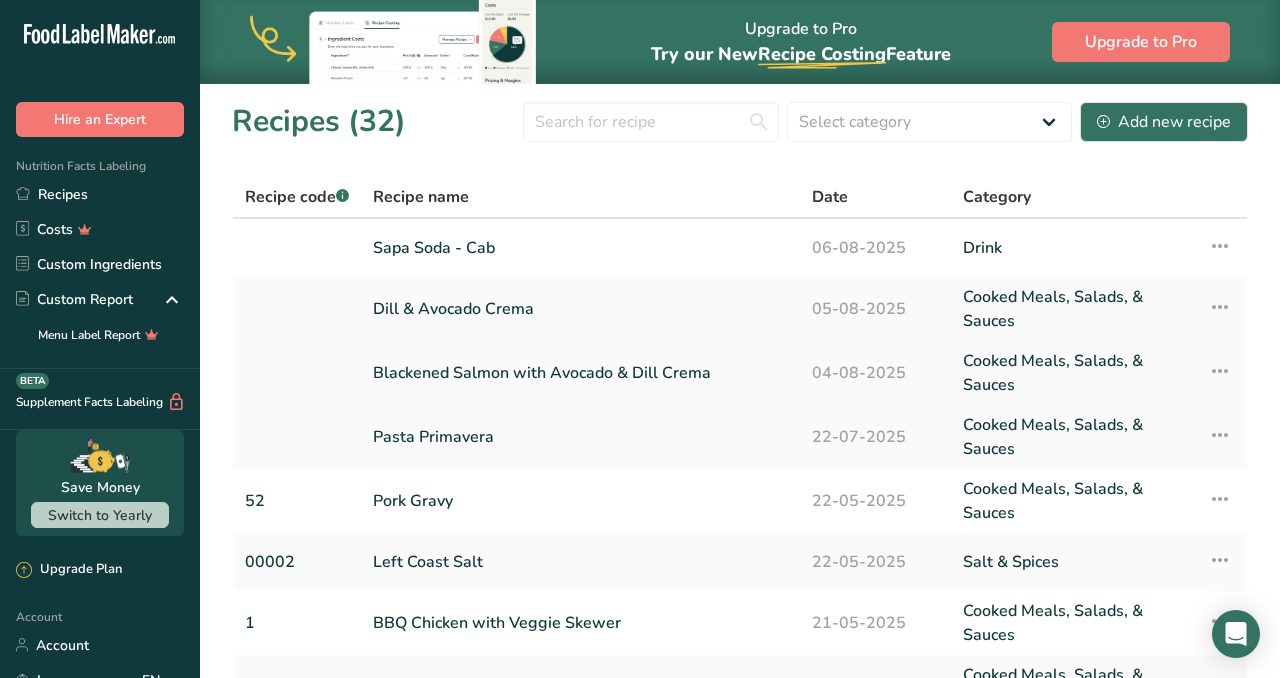 click on "Blackened Salmon with Avocado & Dill Crema" at bounding box center (580, 373) 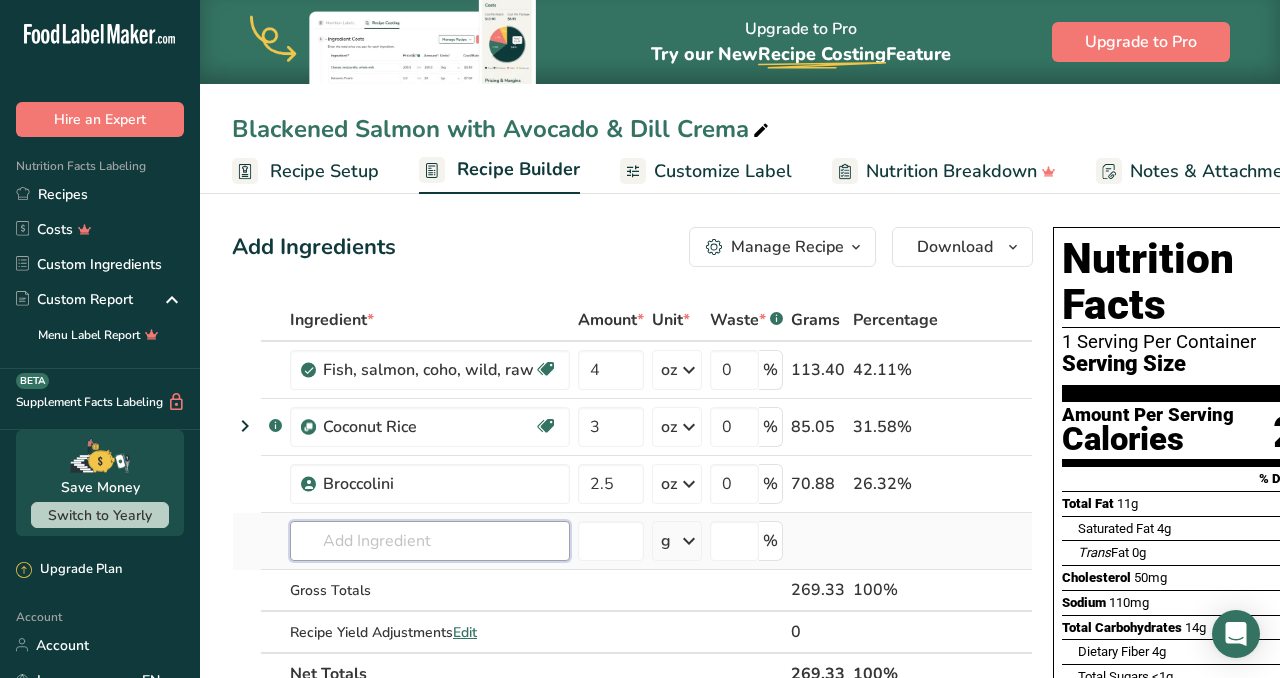 click at bounding box center [430, 541] 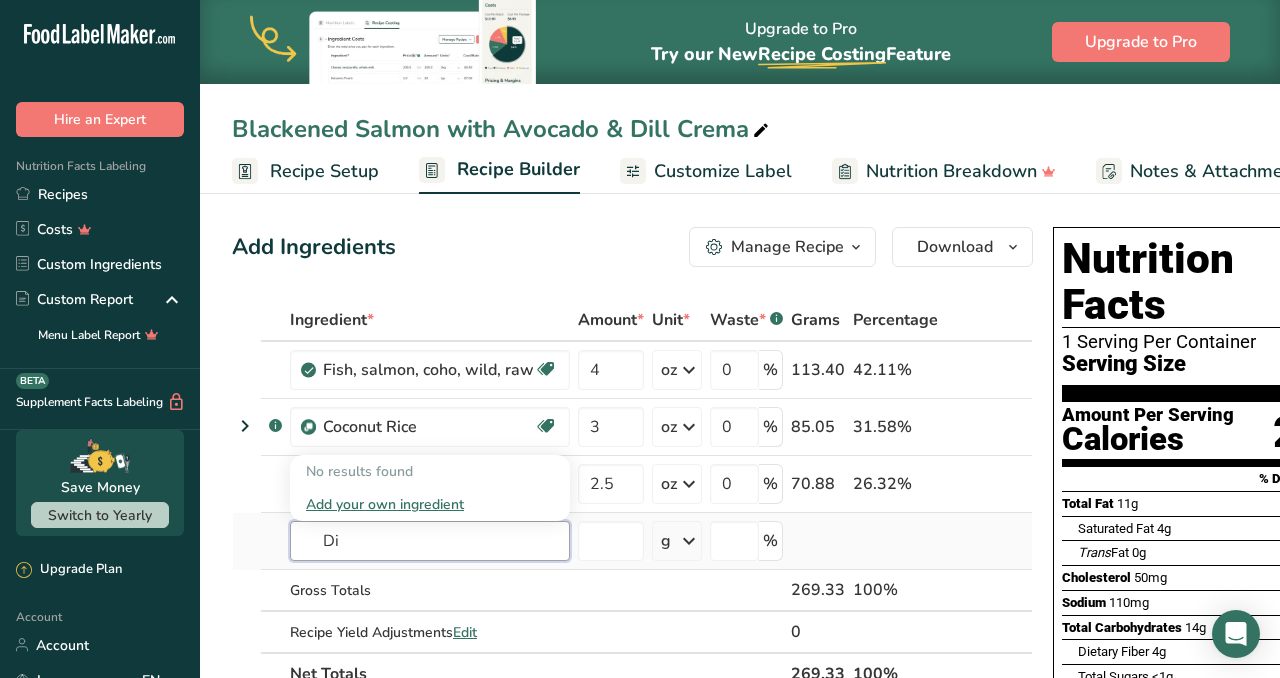 type on "D" 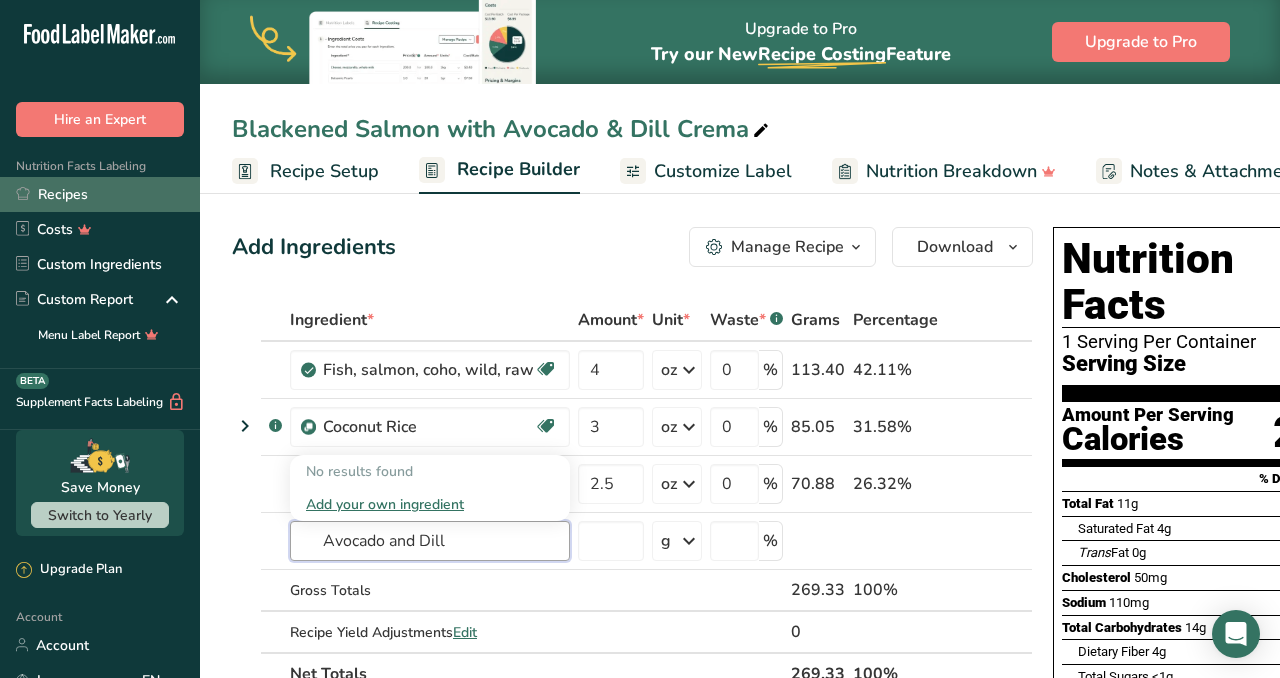 type on "Avocado and Dill" 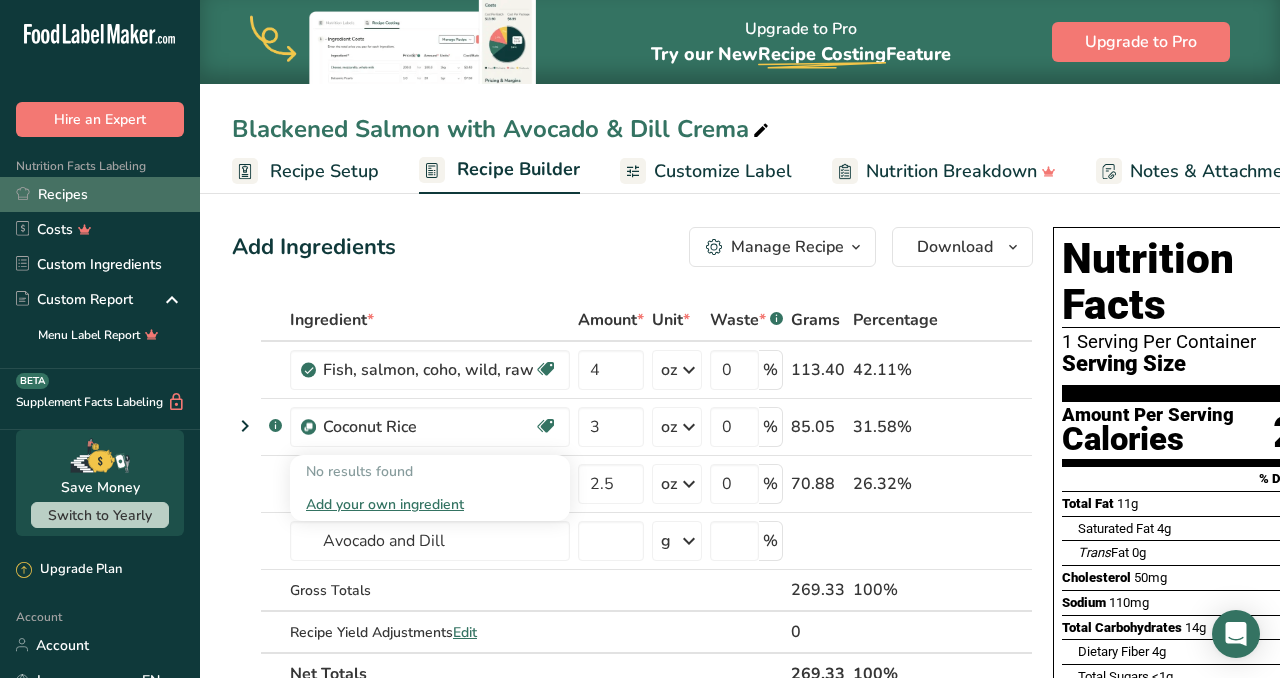 type 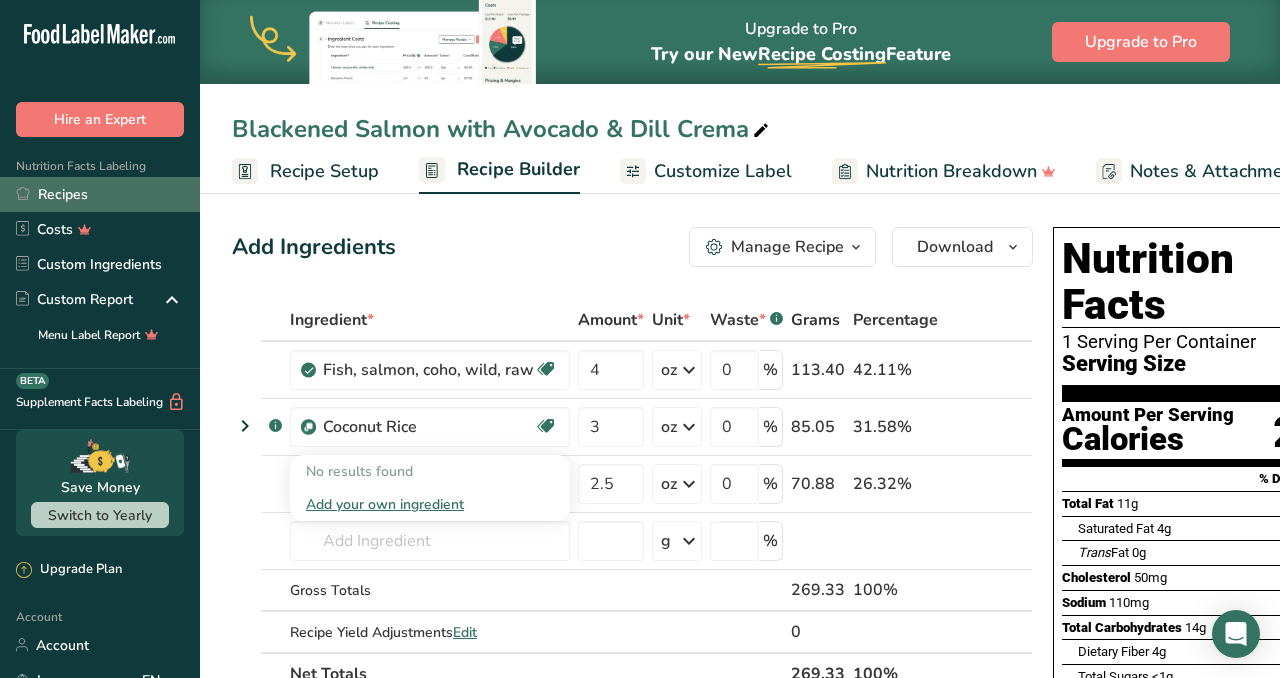 click on "Recipes" at bounding box center [100, 194] 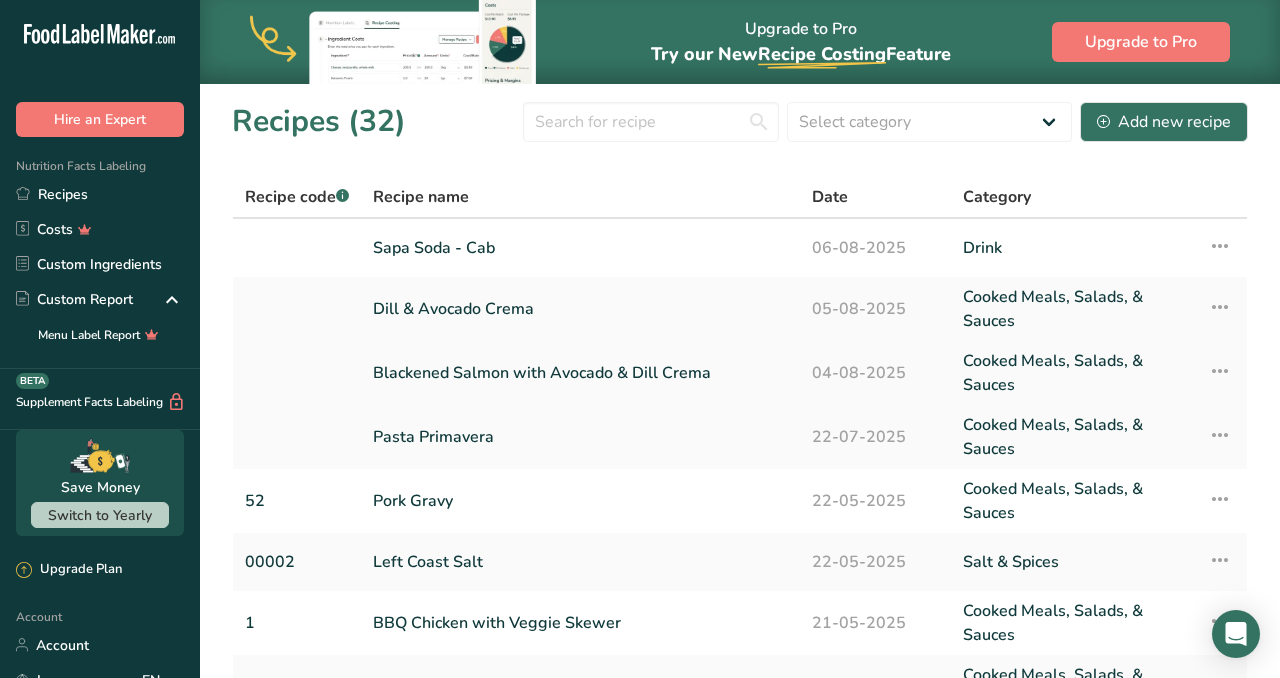 click on "Blackened Salmon with Avocado & Dill Crema" at bounding box center [580, 373] 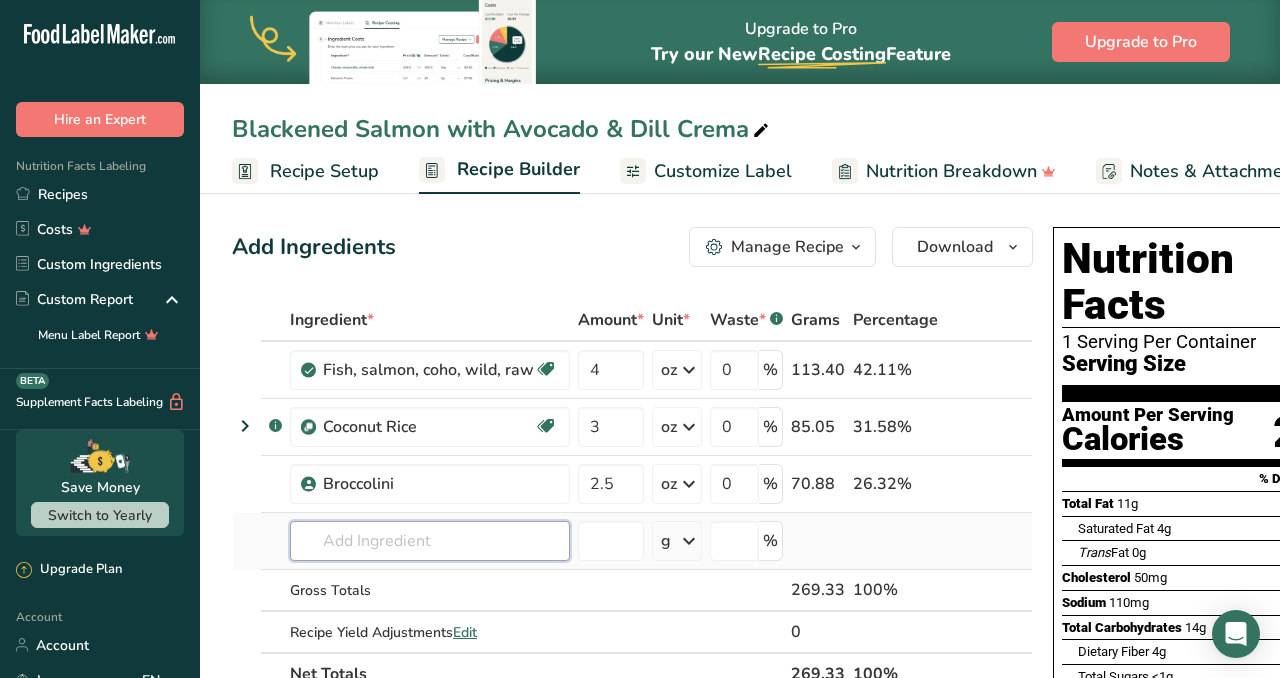 click at bounding box center [430, 541] 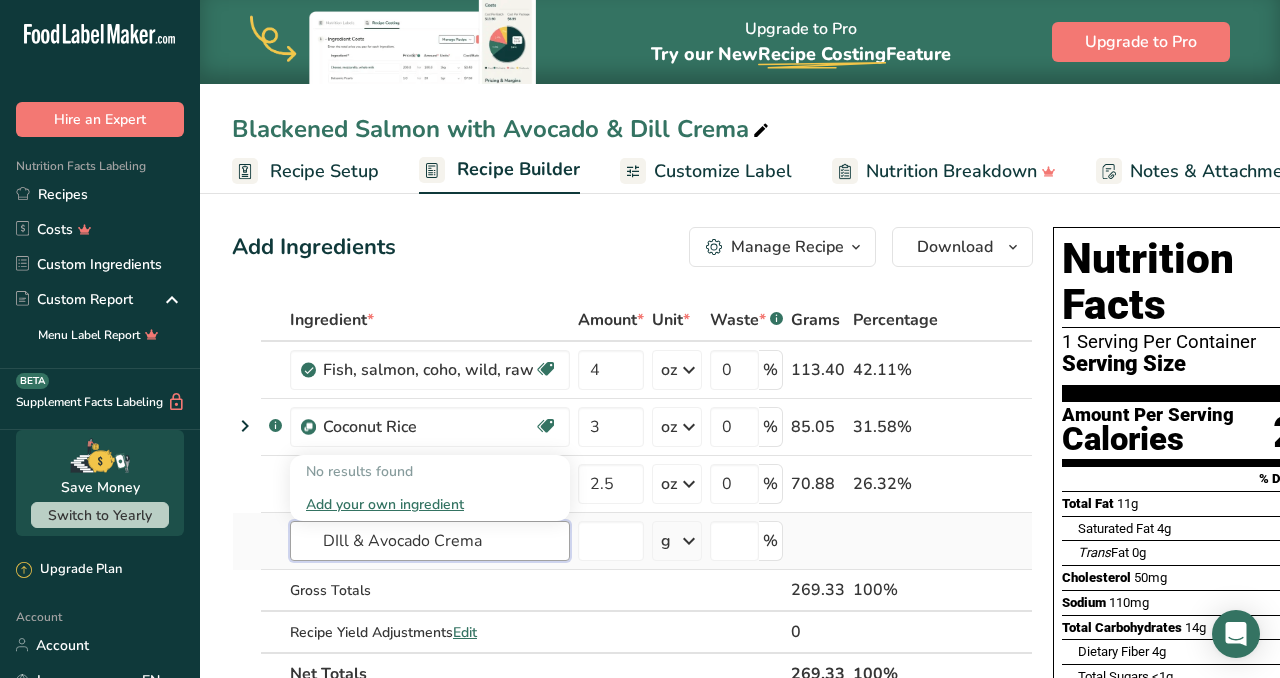 click on "DIll & Avocado Crema" at bounding box center (430, 541) 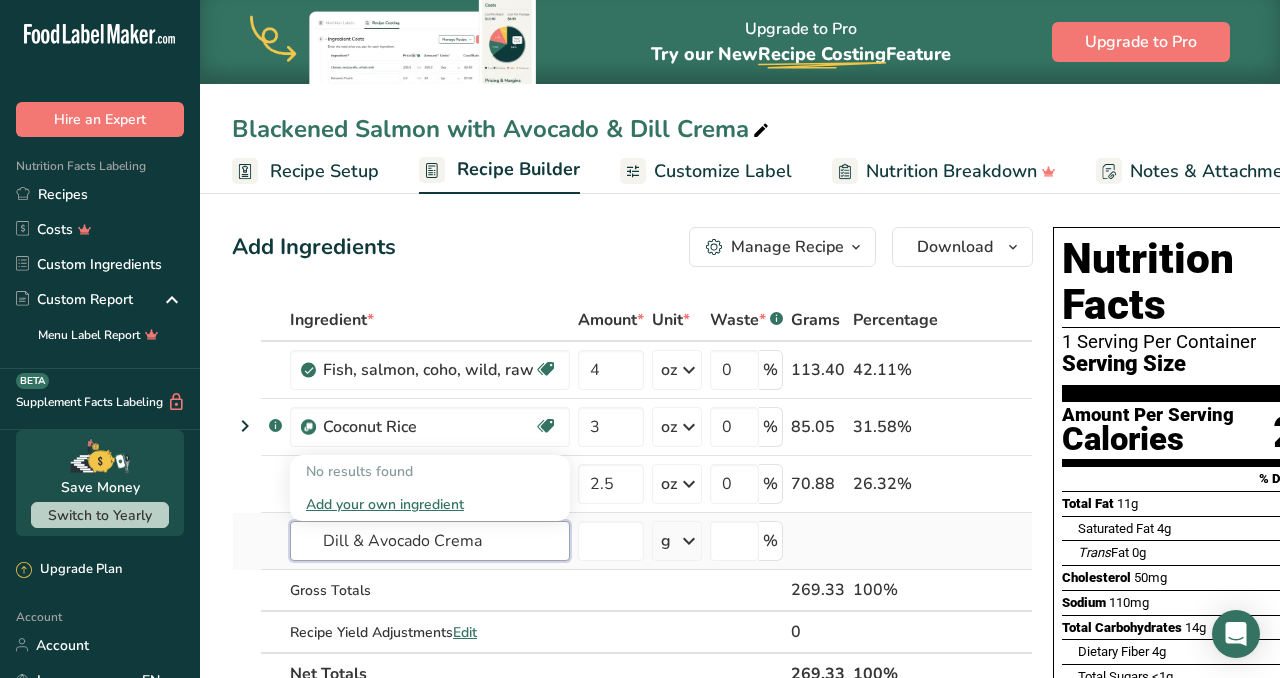 click on "Dill & Avocado Crema" at bounding box center (430, 541) 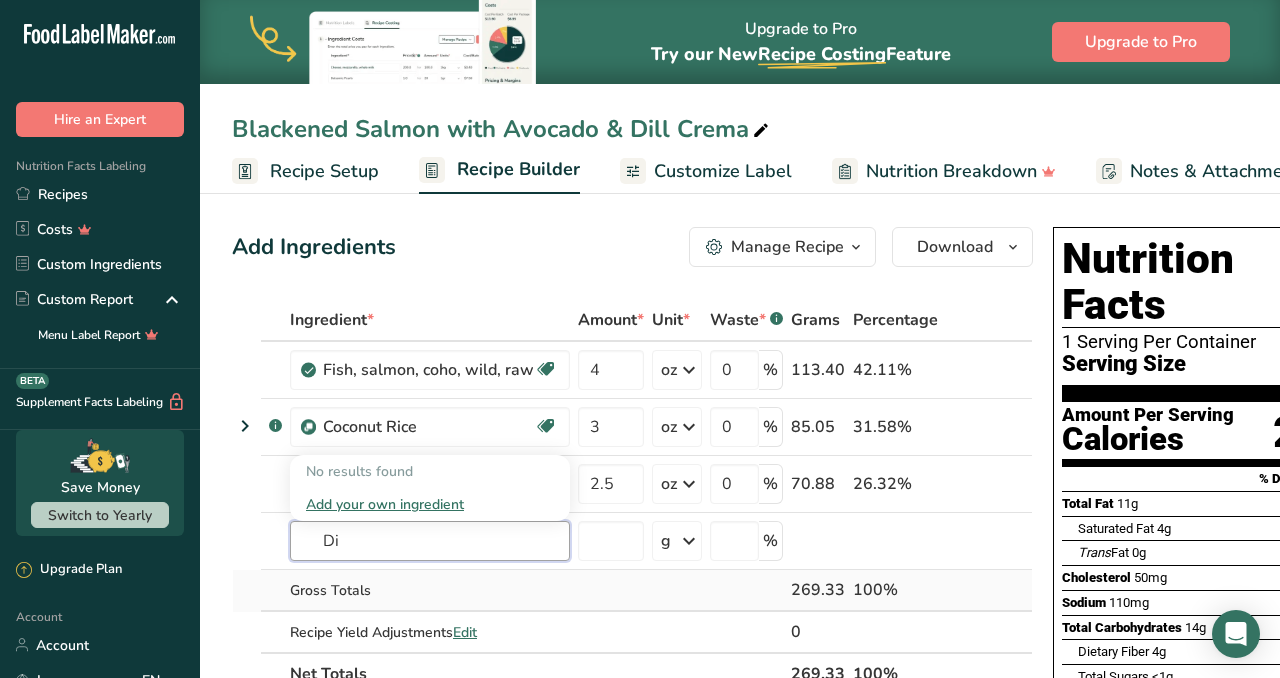 type on "D" 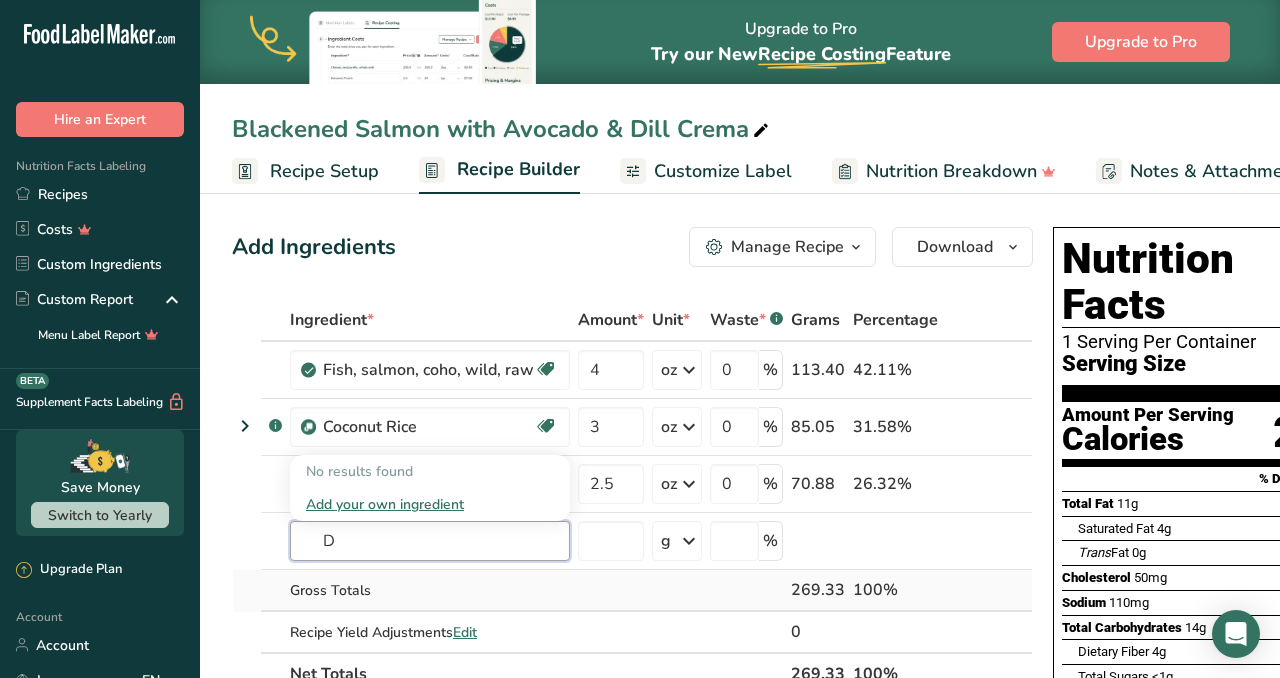 type 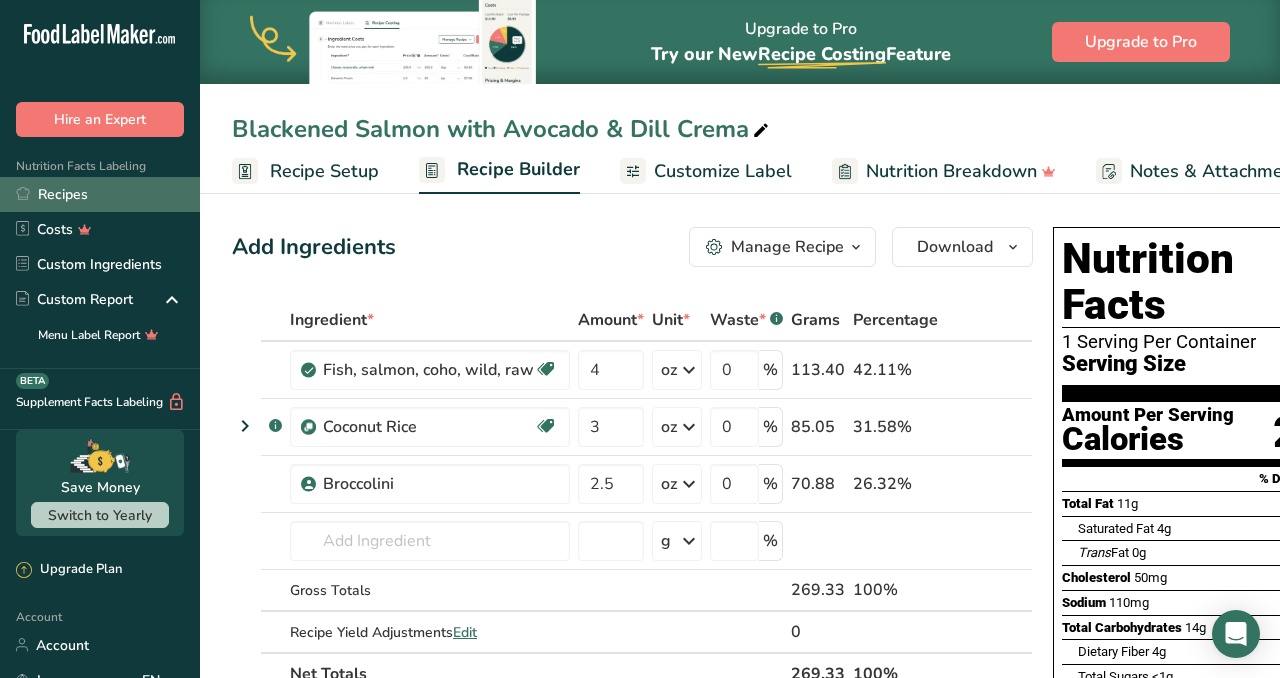 click on "Recipes" at bounding box center (100, 194) 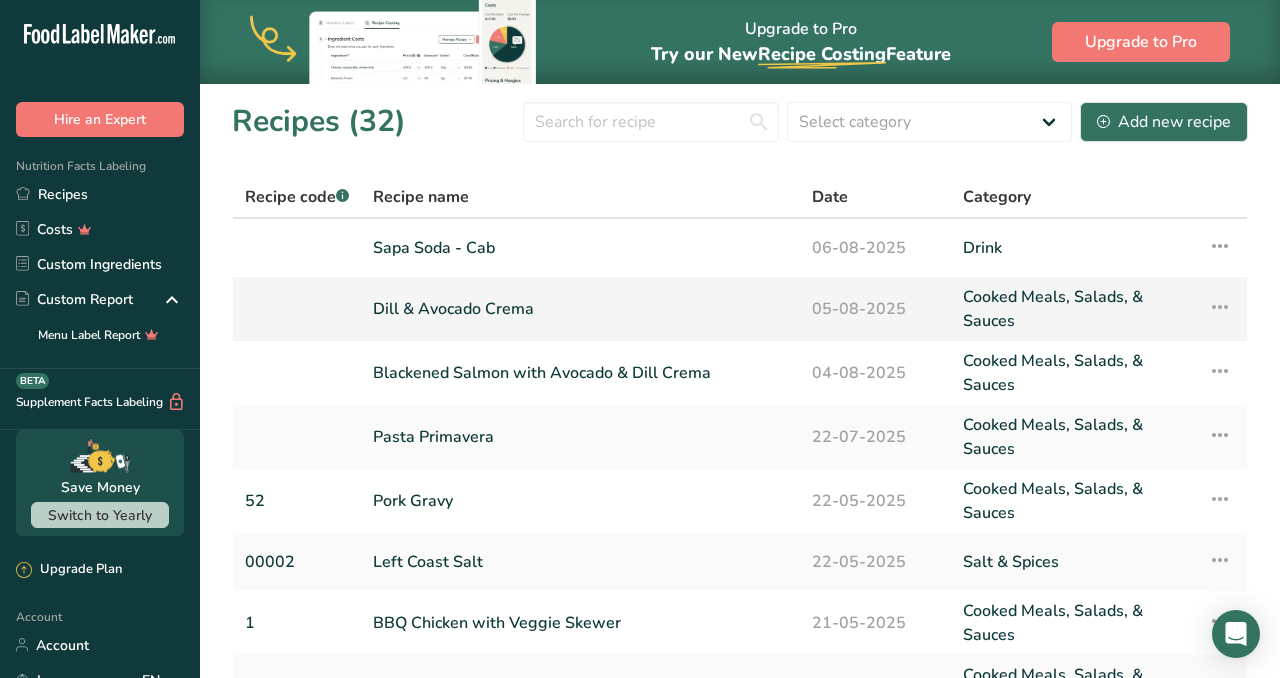 click on "Dill & Avocado Crema" at bounding box center (580, 309) 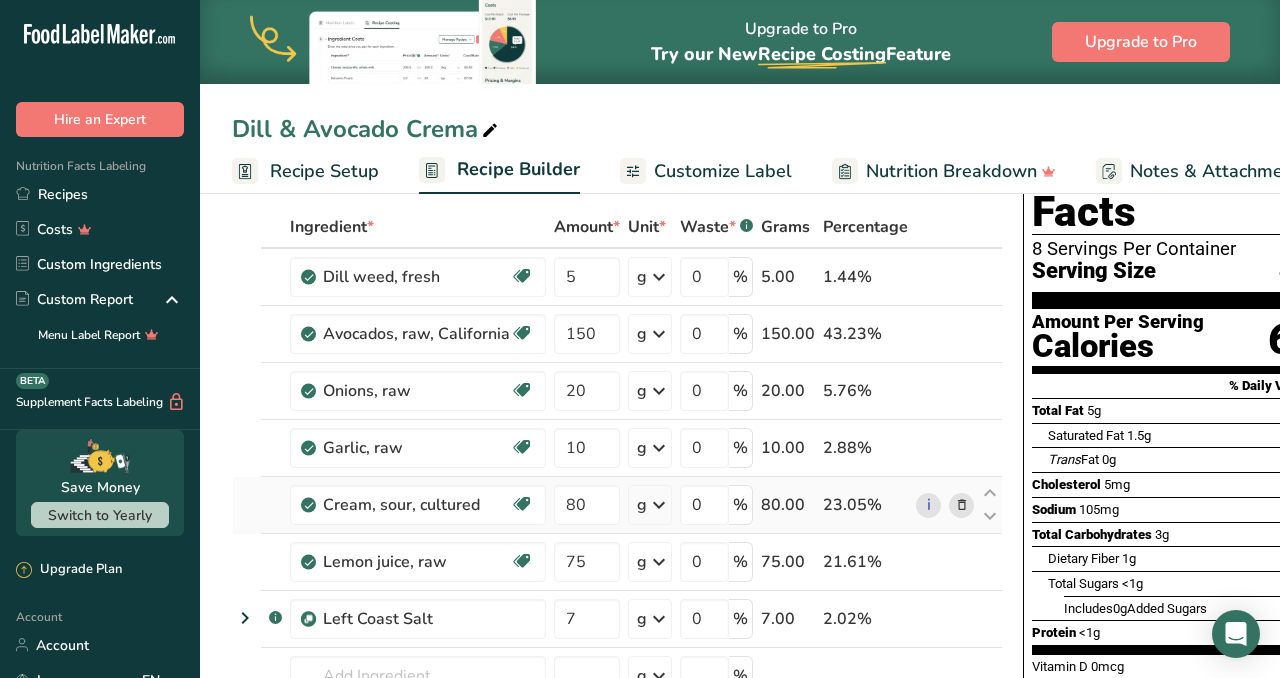 scroll, scrollTop: 0, scrollLeft: 0, axis: both 